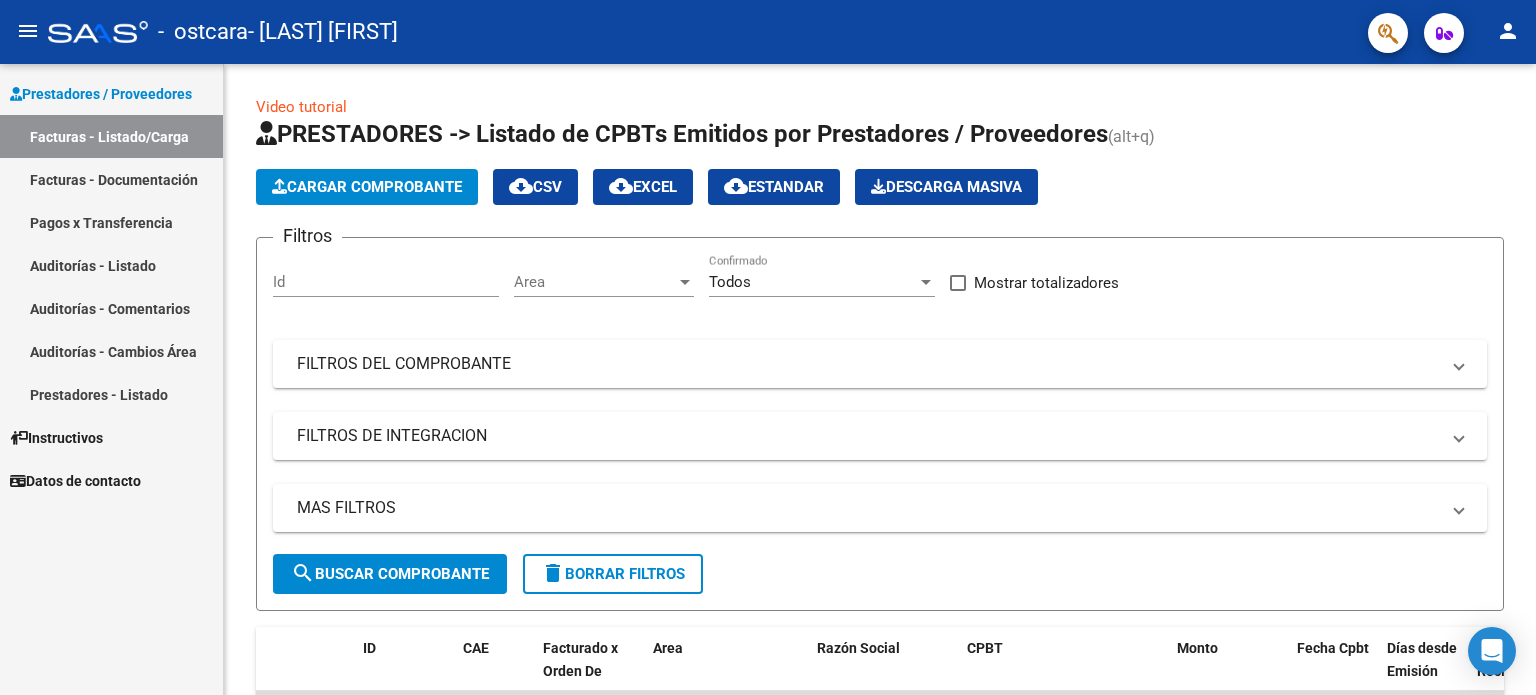scroll, scrollTop: 0, scrollLeft: 0, axis: both 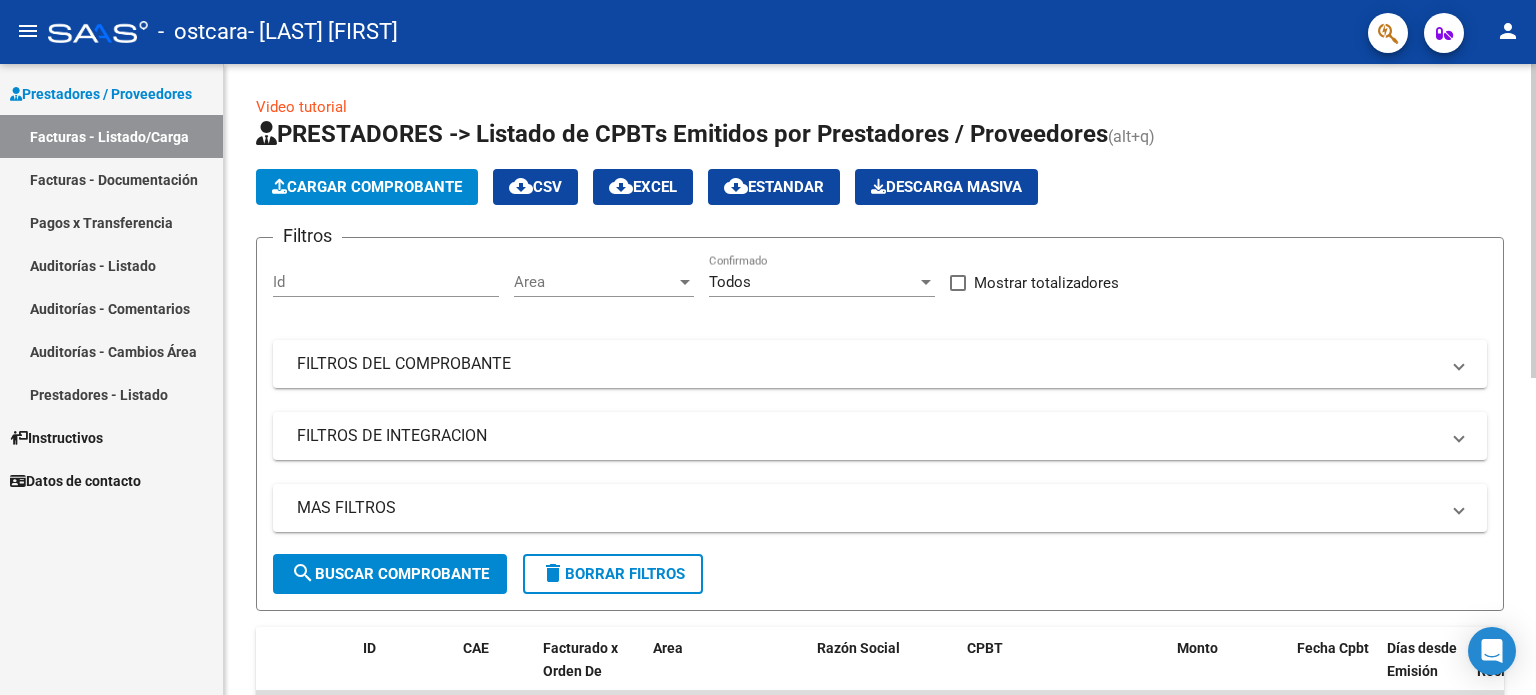 click on "Cargar Comprobante" 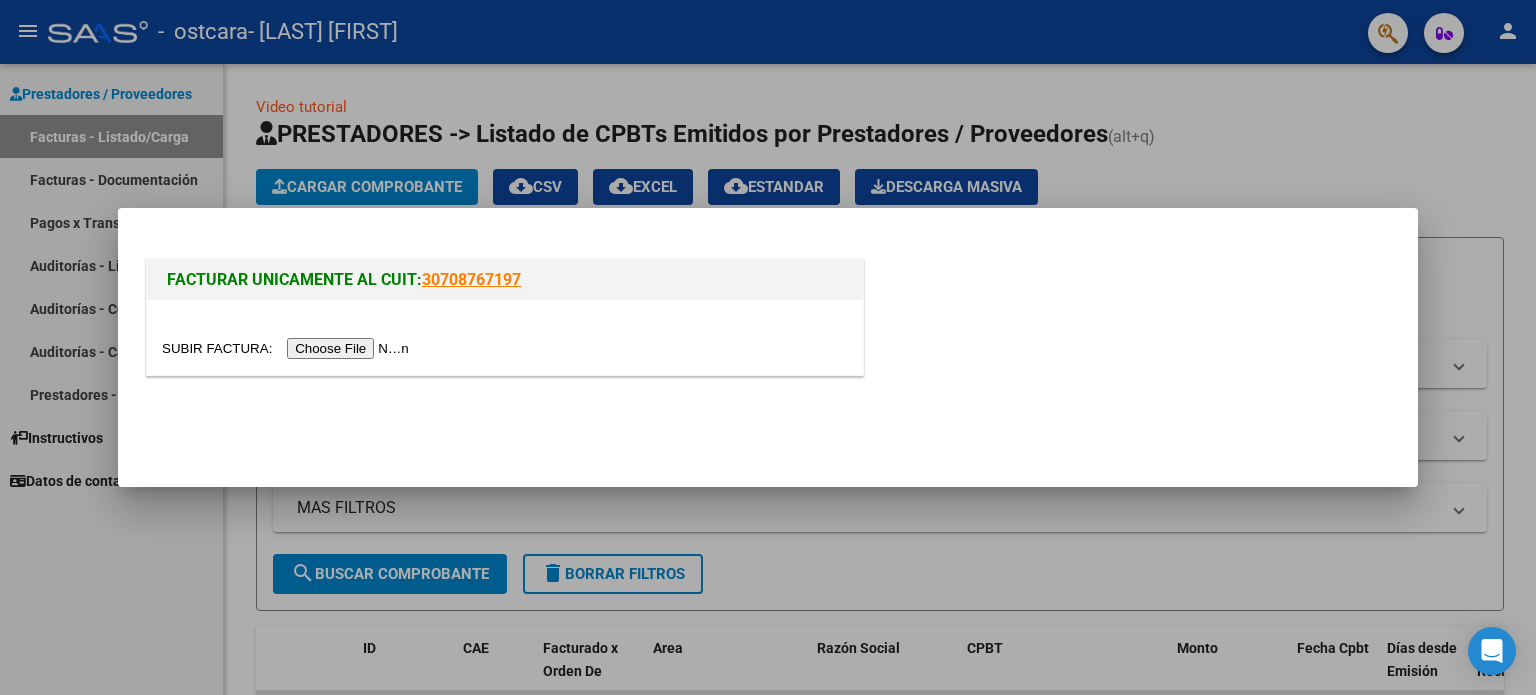 click at bounding box center [288, 348] 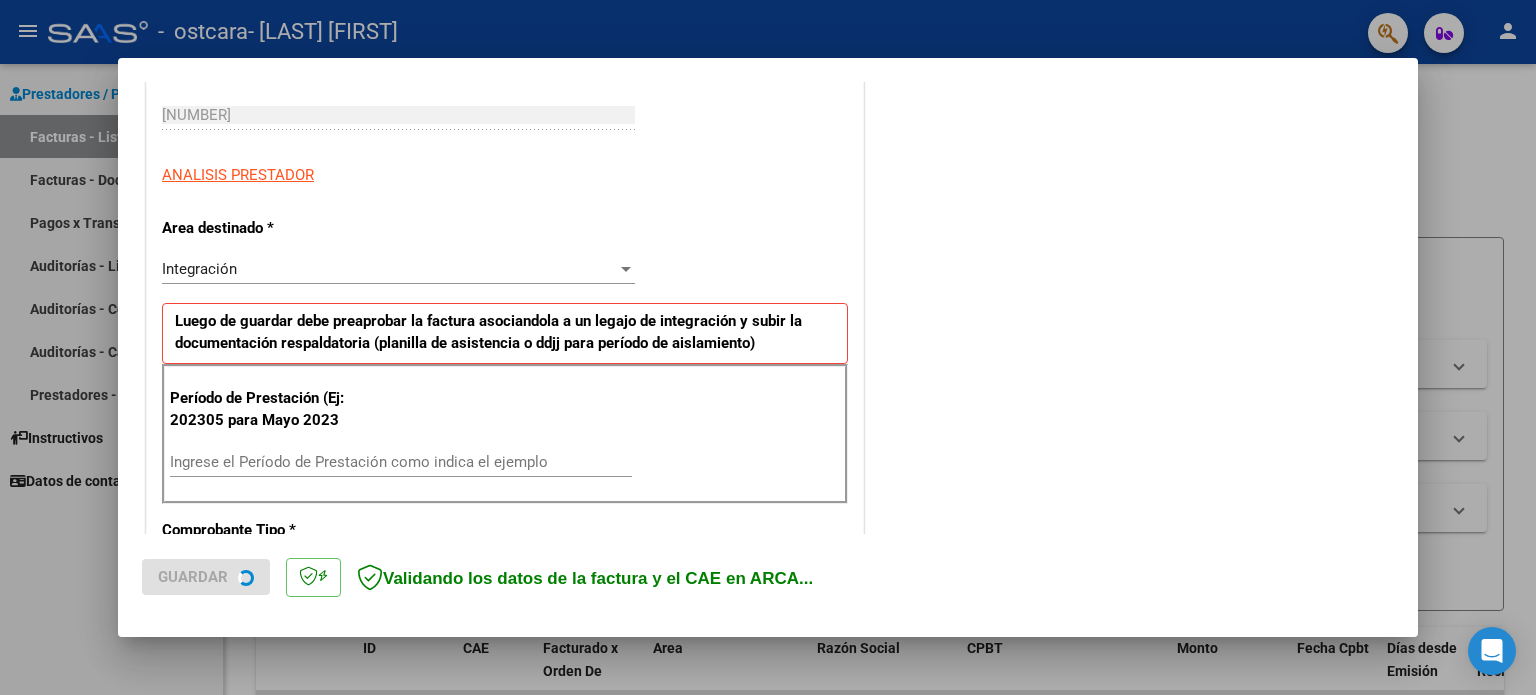 scroll, scrollTop: 400, scrollLeft: 0, axis: vertical 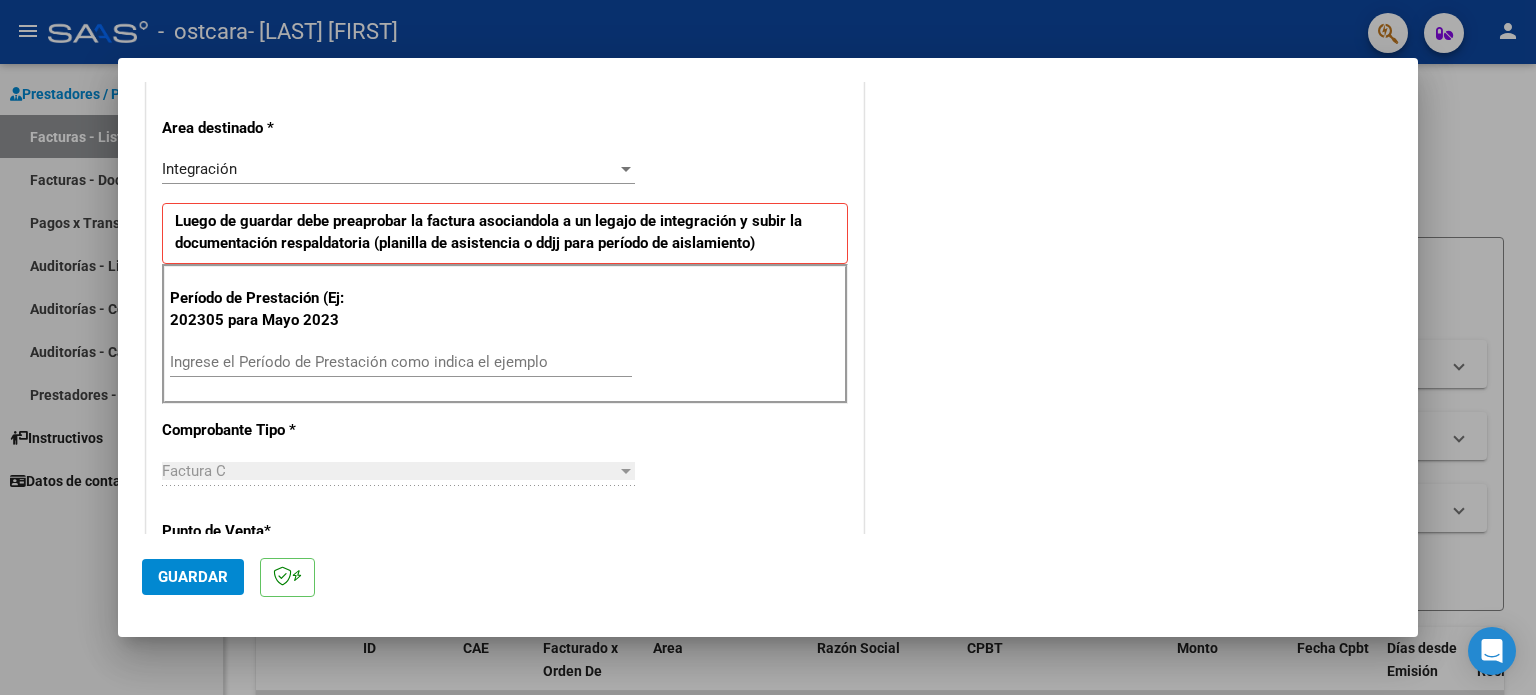 click on "Ingrese el Período de Prestación como indica el ejemplo" at bounding box center (401, 362) 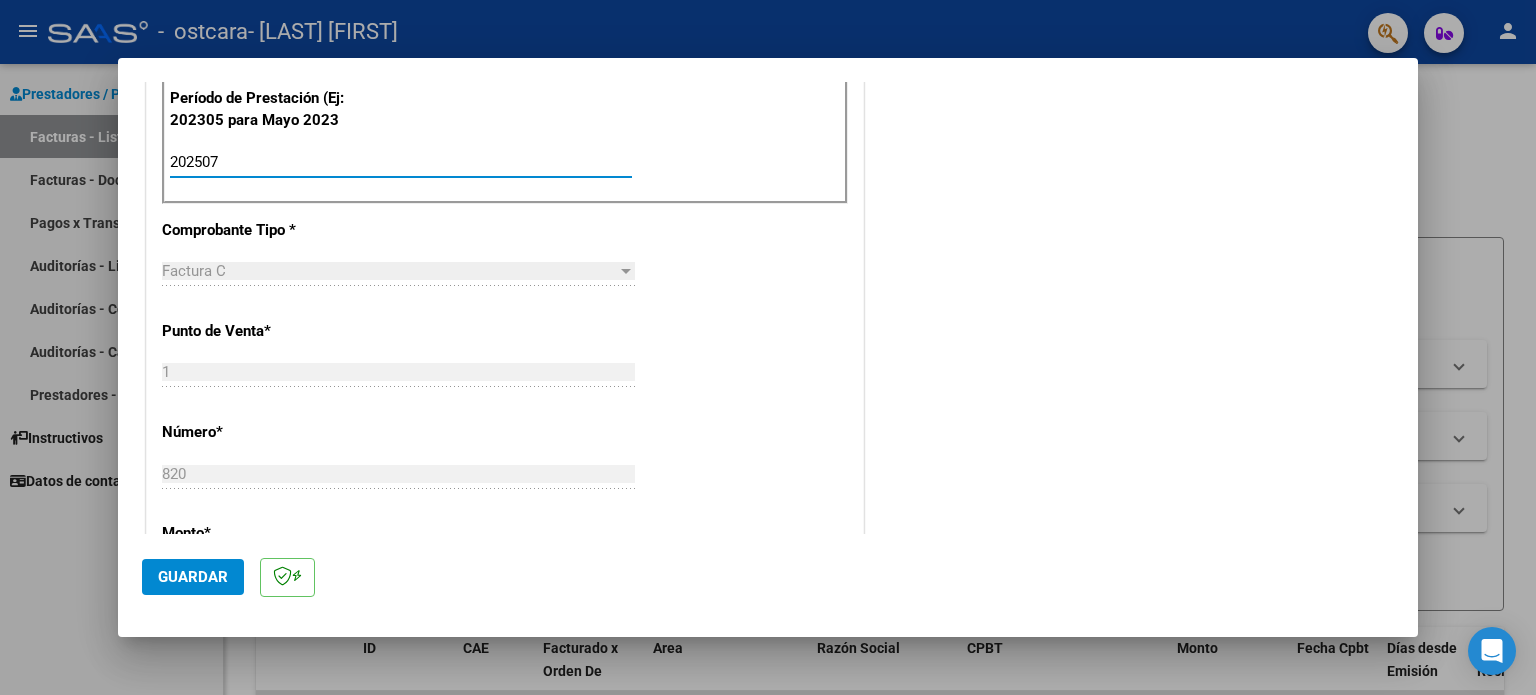 scroll, scrollTop: 800, scrollLeft: 0, axis: vertical 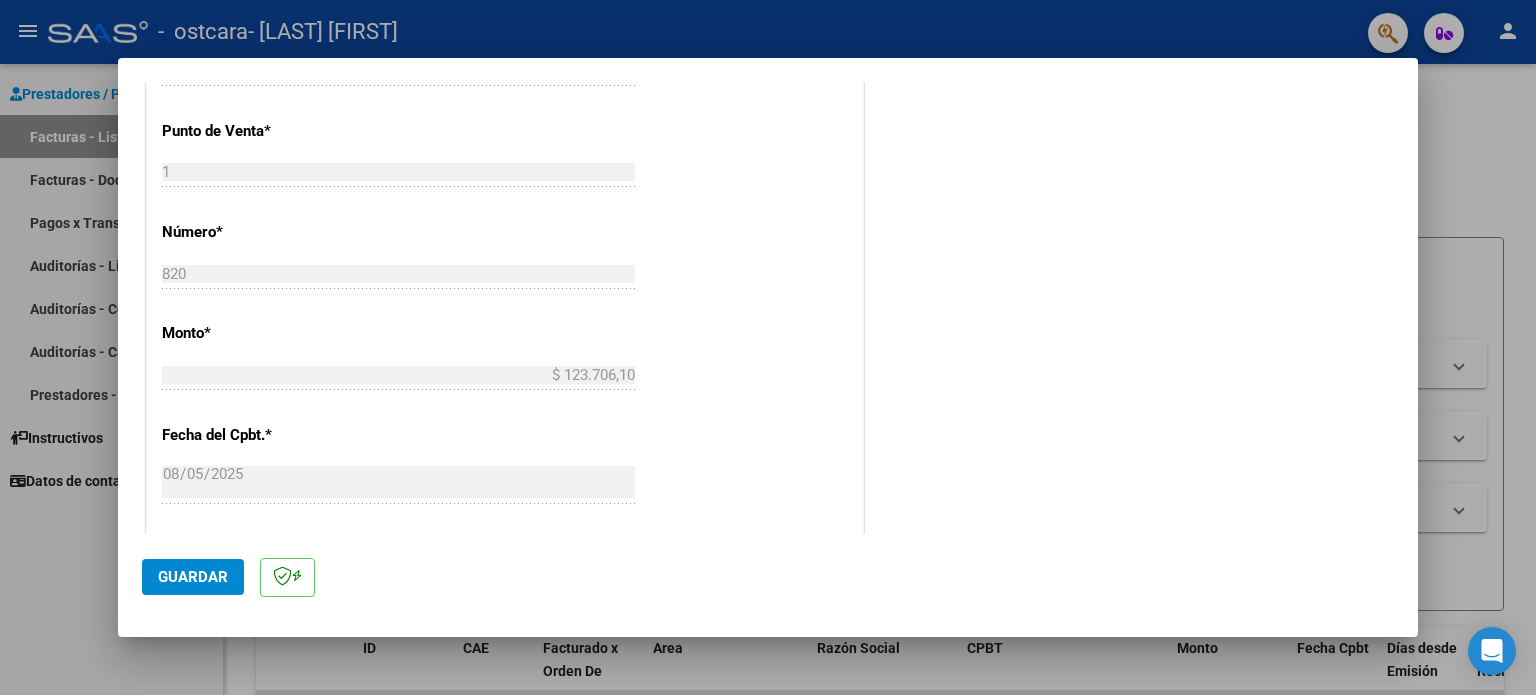type on "202507" 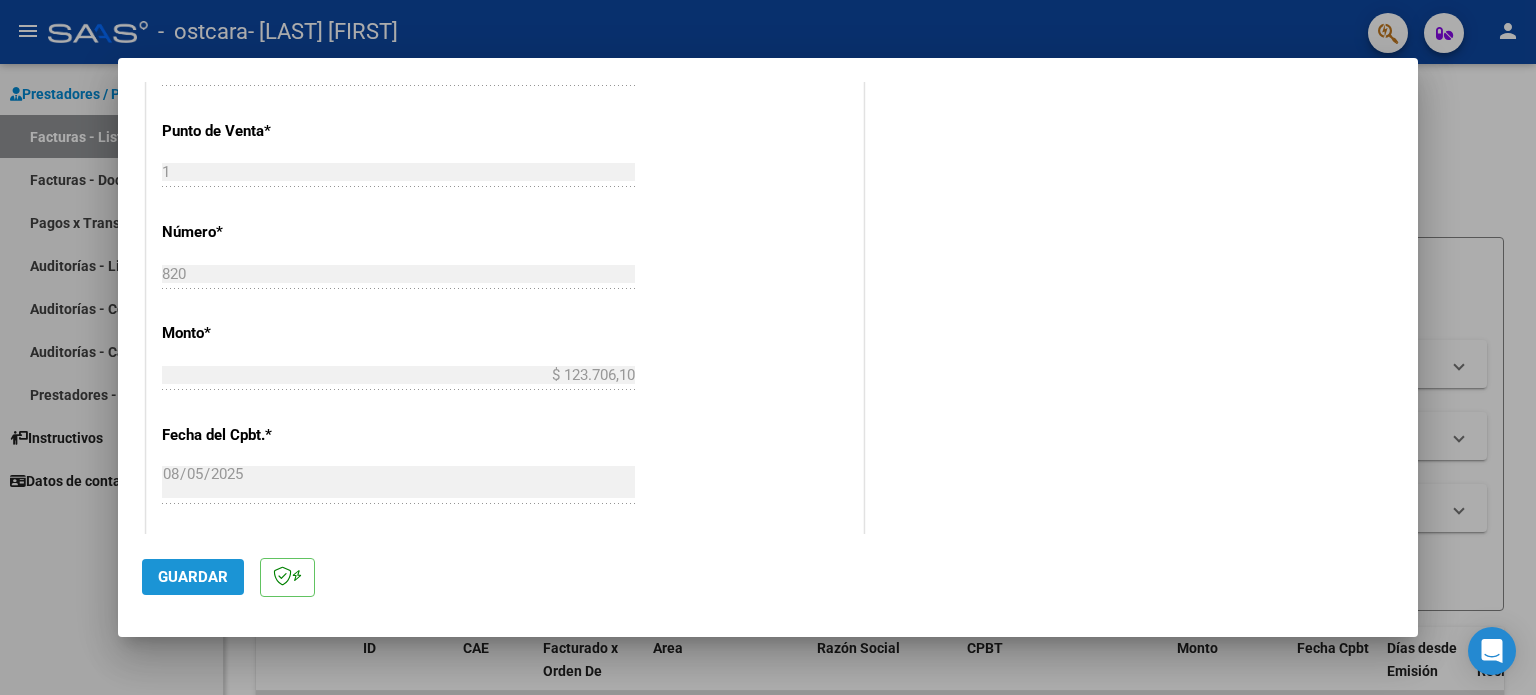 click on "Guardar" 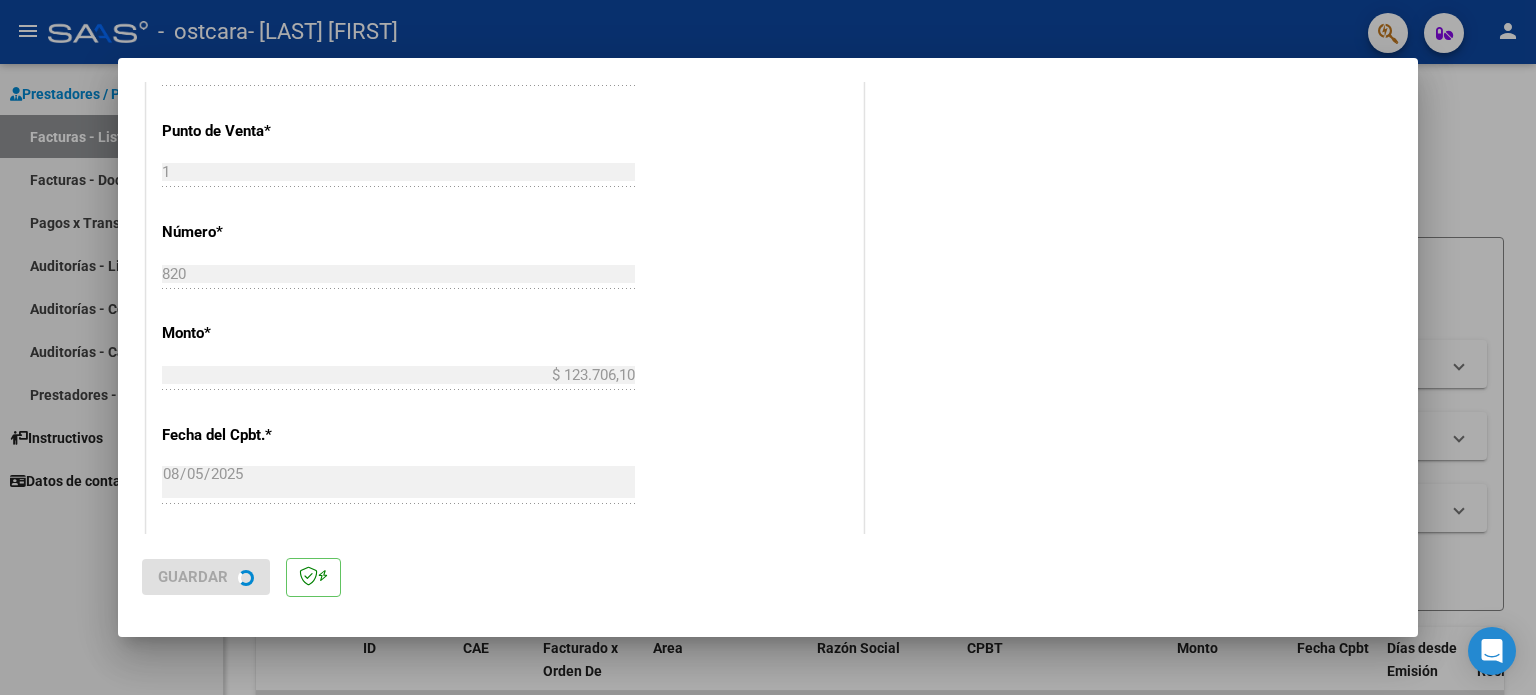 scroll, scrollTop: 0, scrollLeft: 0, axis: both 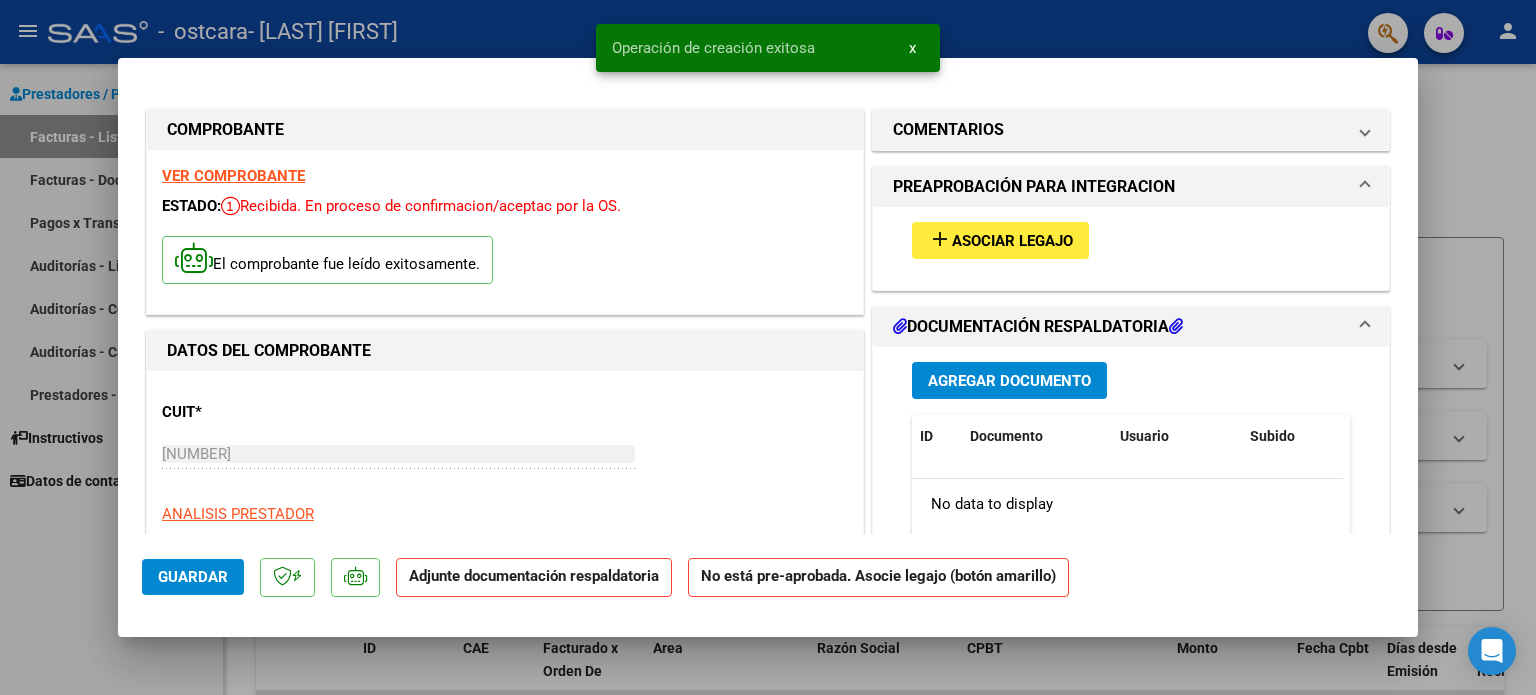 click on "Asociar Legajo" at bounding box center (1012, 241) 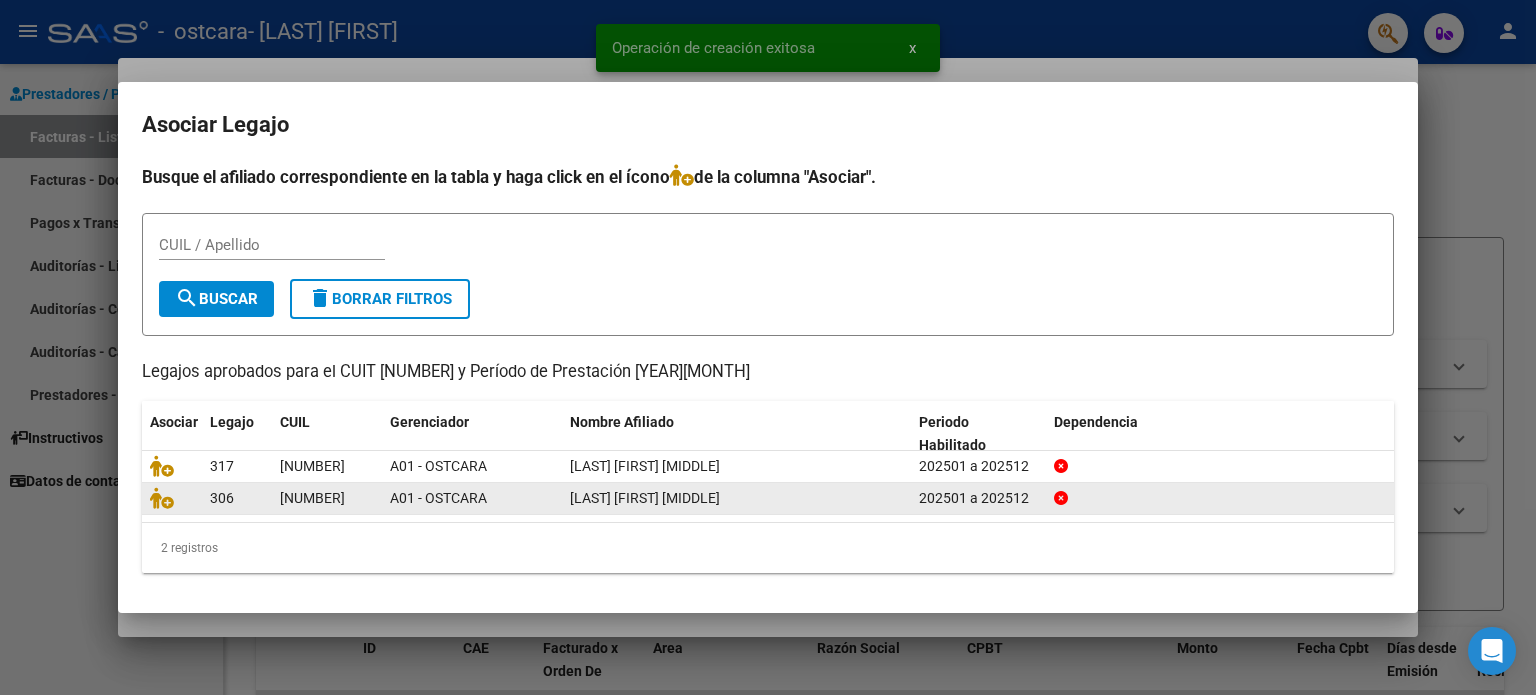 click on "[LAST] [FIRST] [MIDDLE]" 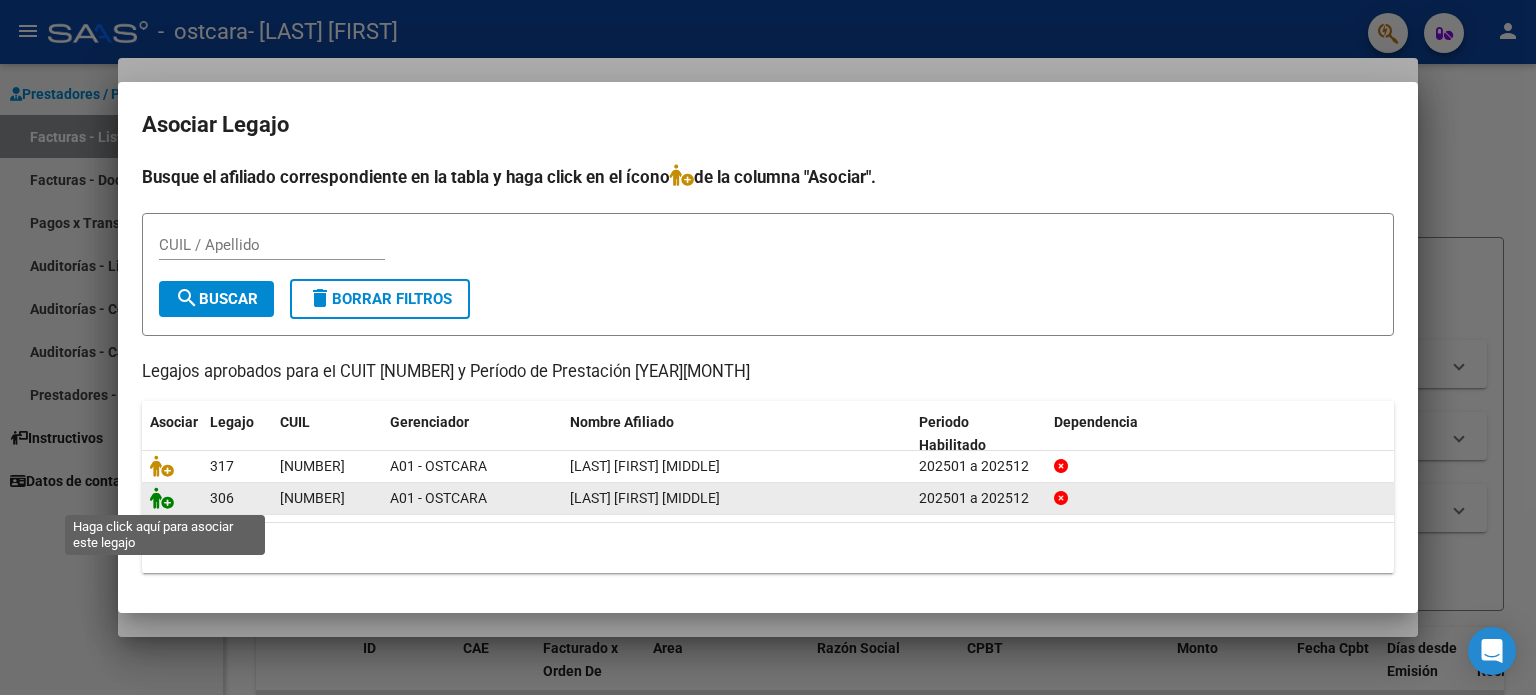 click 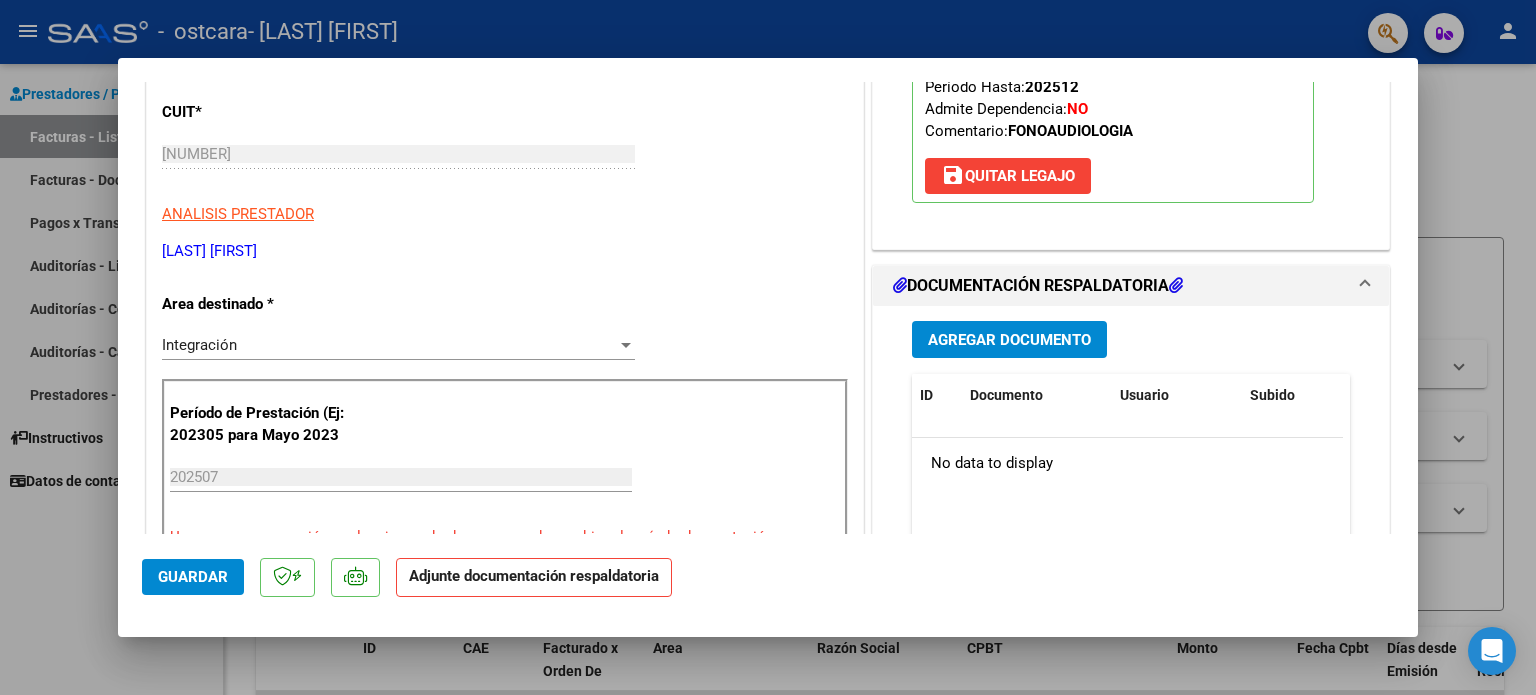 scroll, scrollTop: 500, scrollLeft: 0, axis: vertical 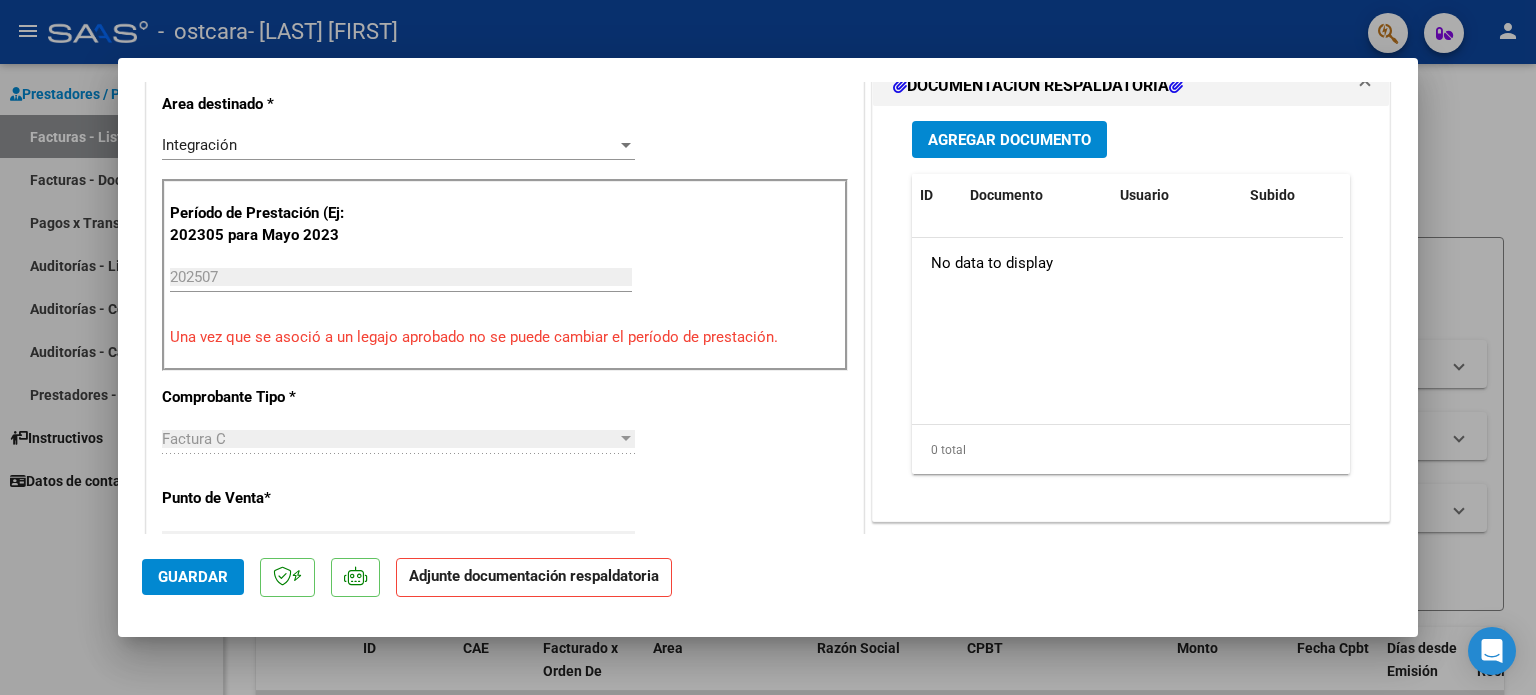 click on "Agregar Documento" at bounding box center (1009, 140) 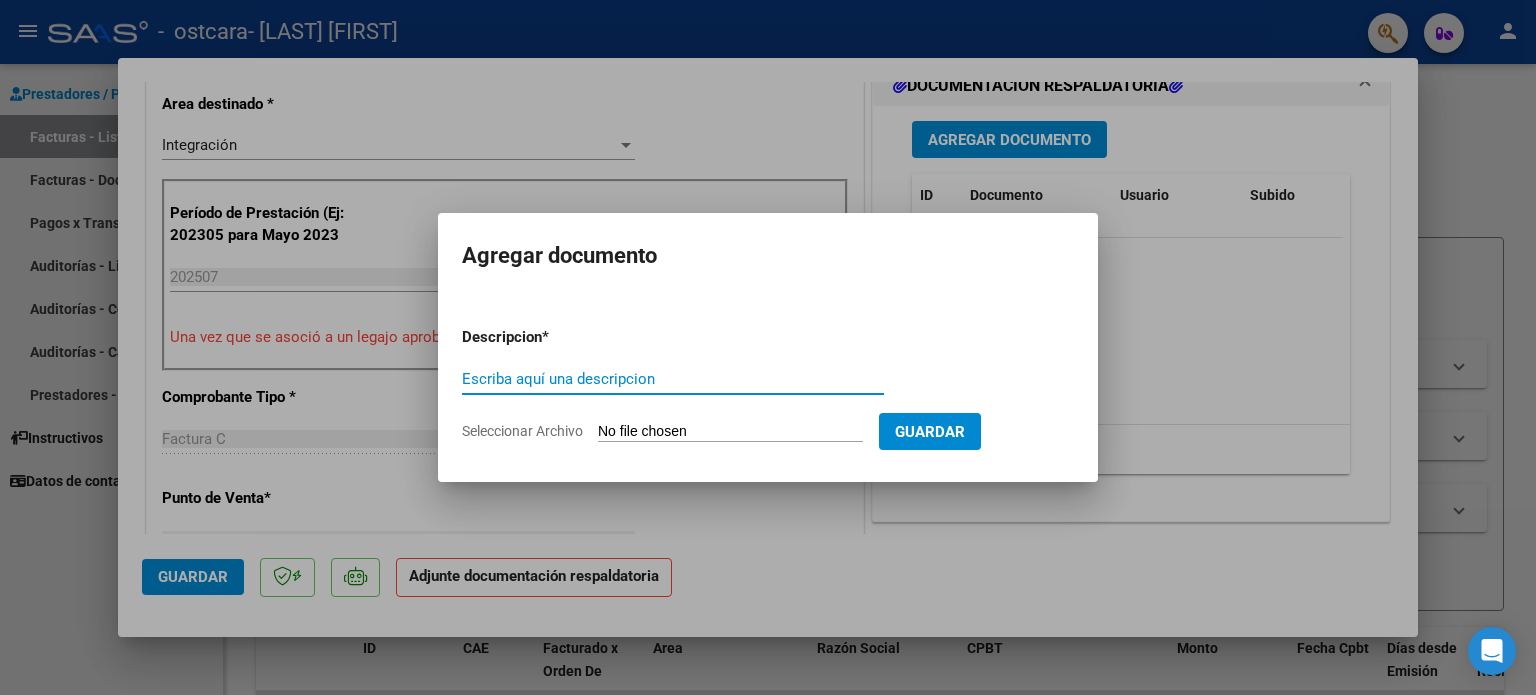 click on "Escriba aquí una descripcion" at bounding box center [673, 379] 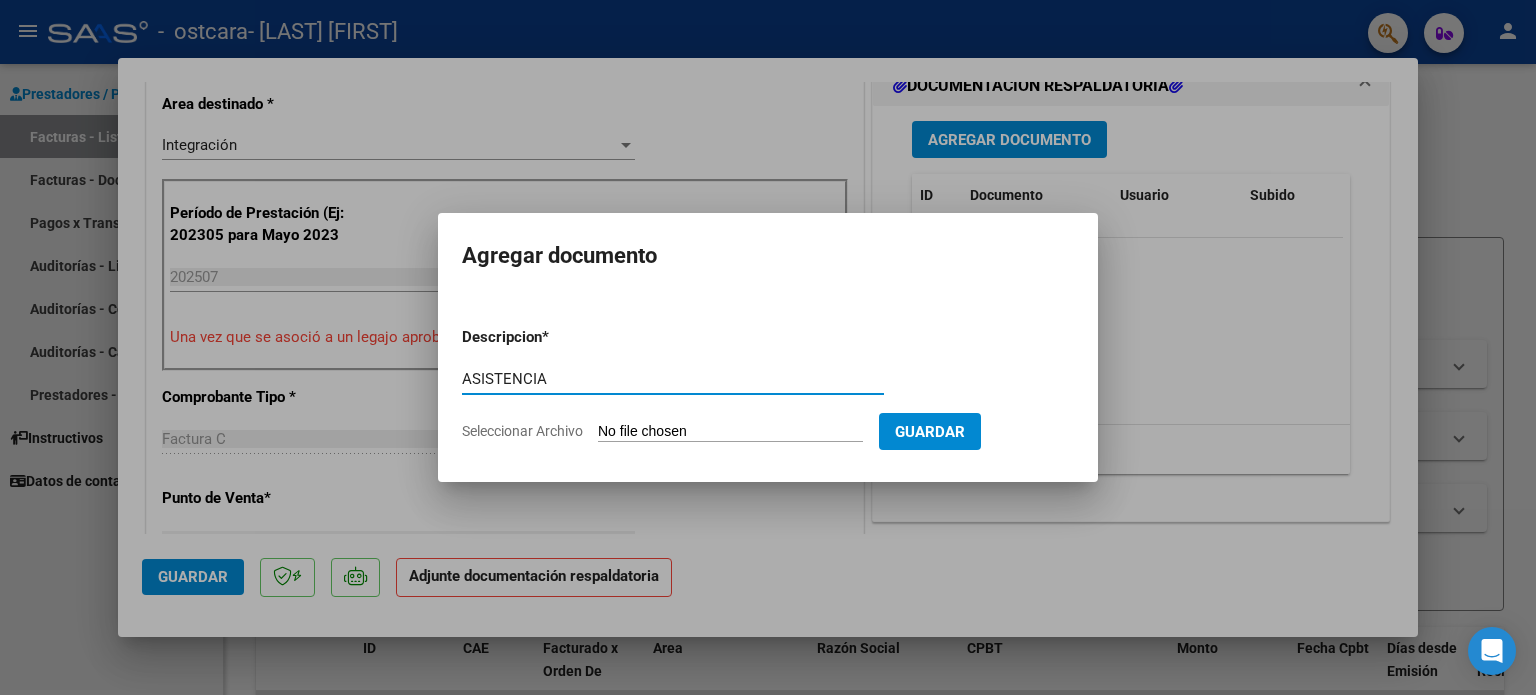 type on "ASISTENCIA" 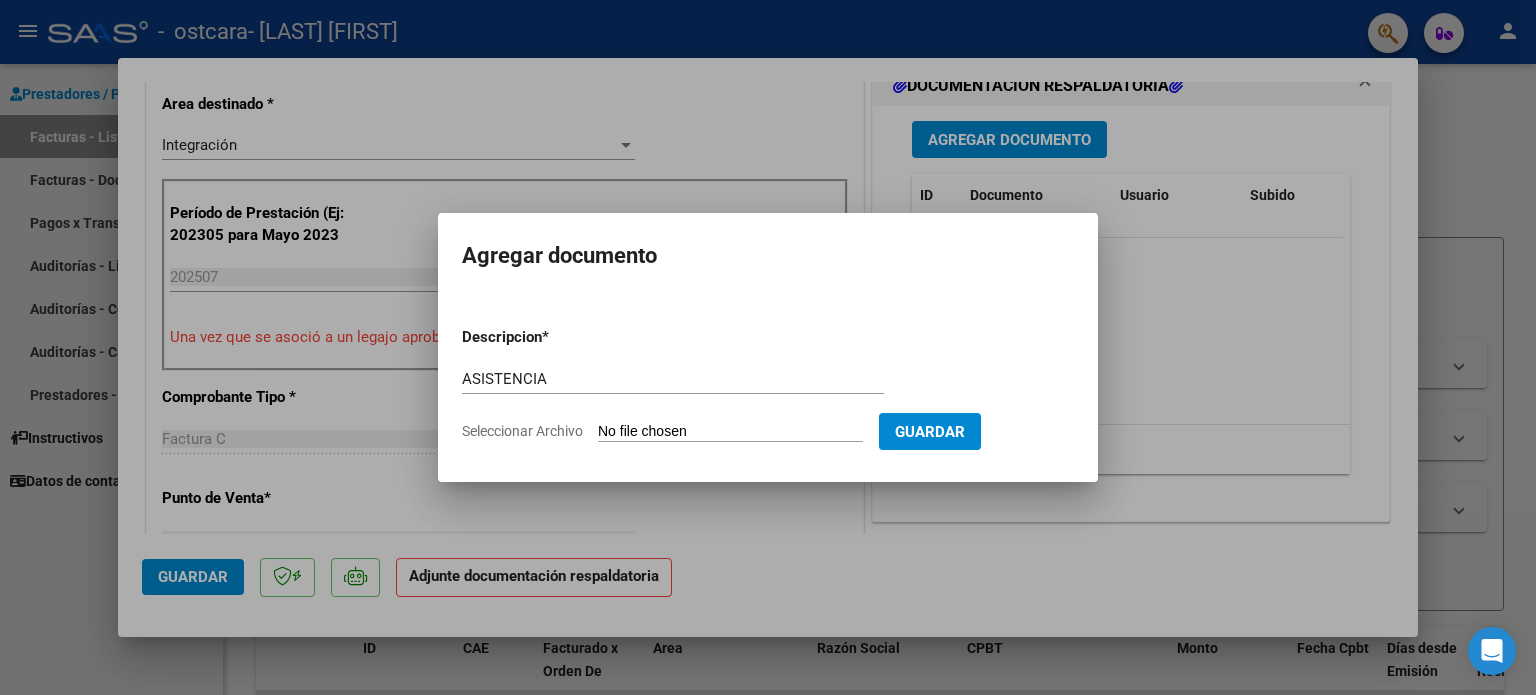 click on "Seleccionar Archivo" at bounding box center [730, 432] 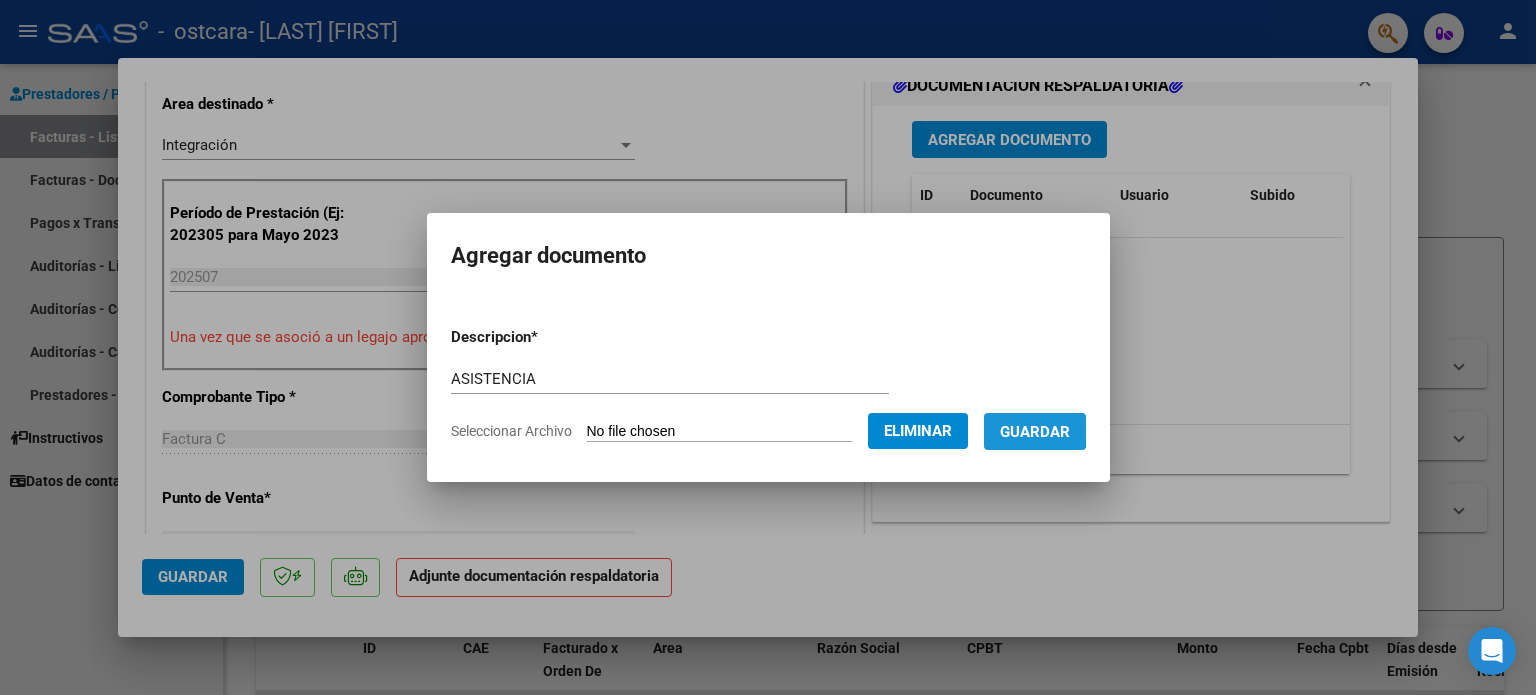 click on "Guardar" at bounding box center [1035, 432] 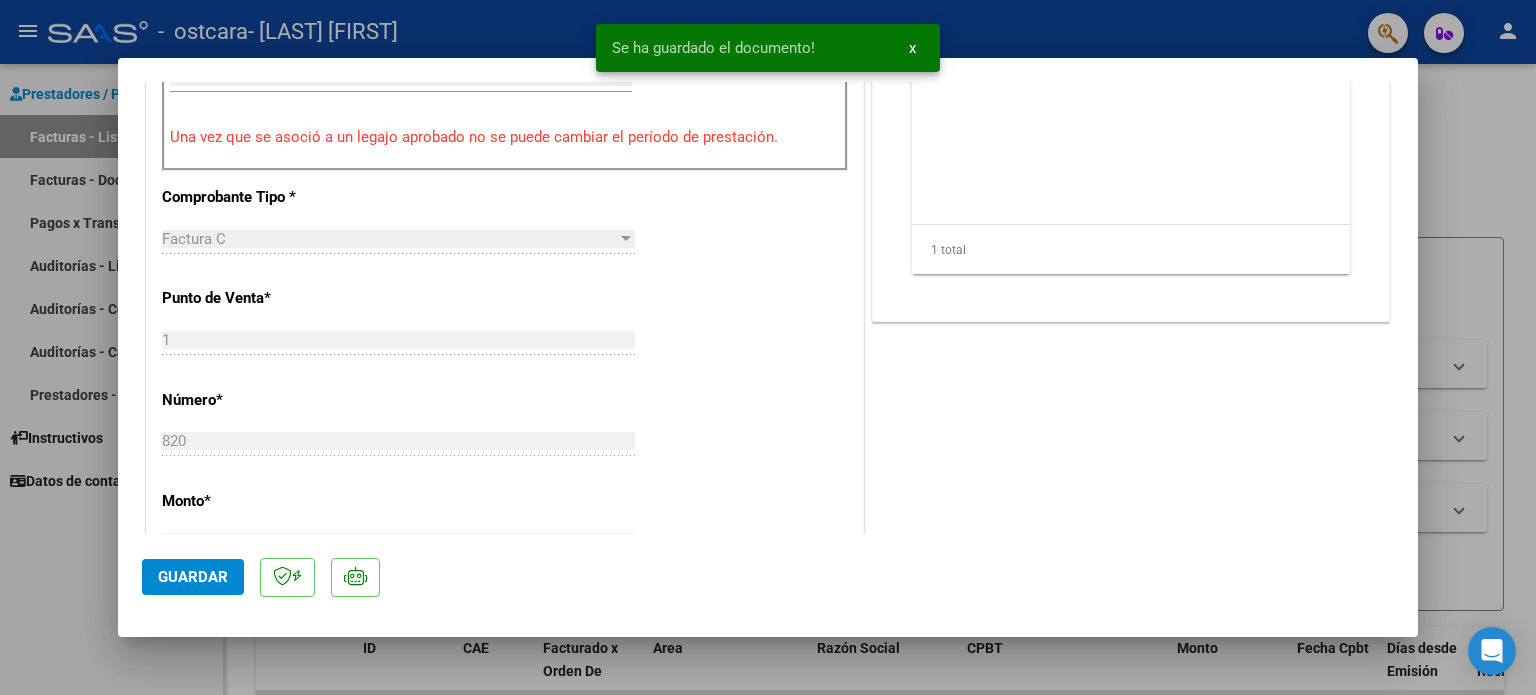 scroll, scrollTop: 1000, scrollLeft: 0, axis: vertical 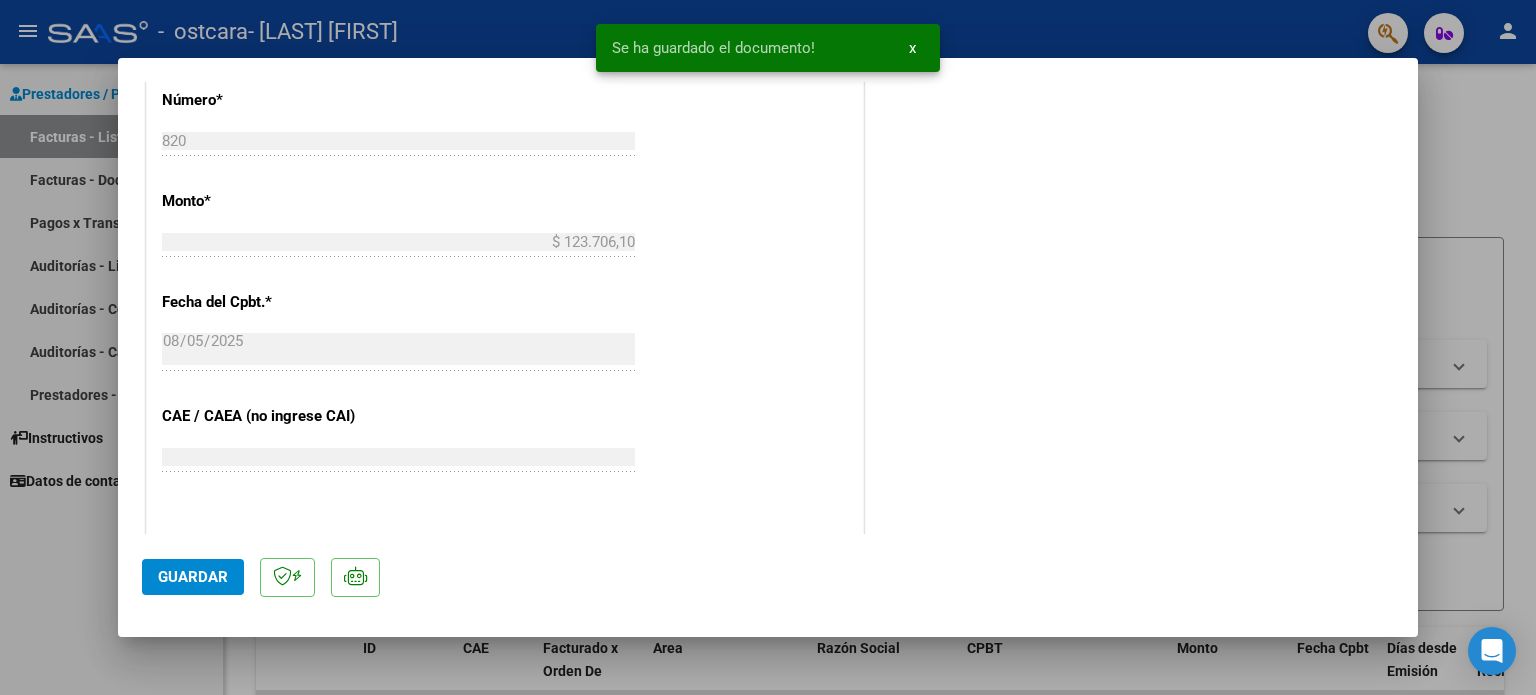 click on "Guardar" 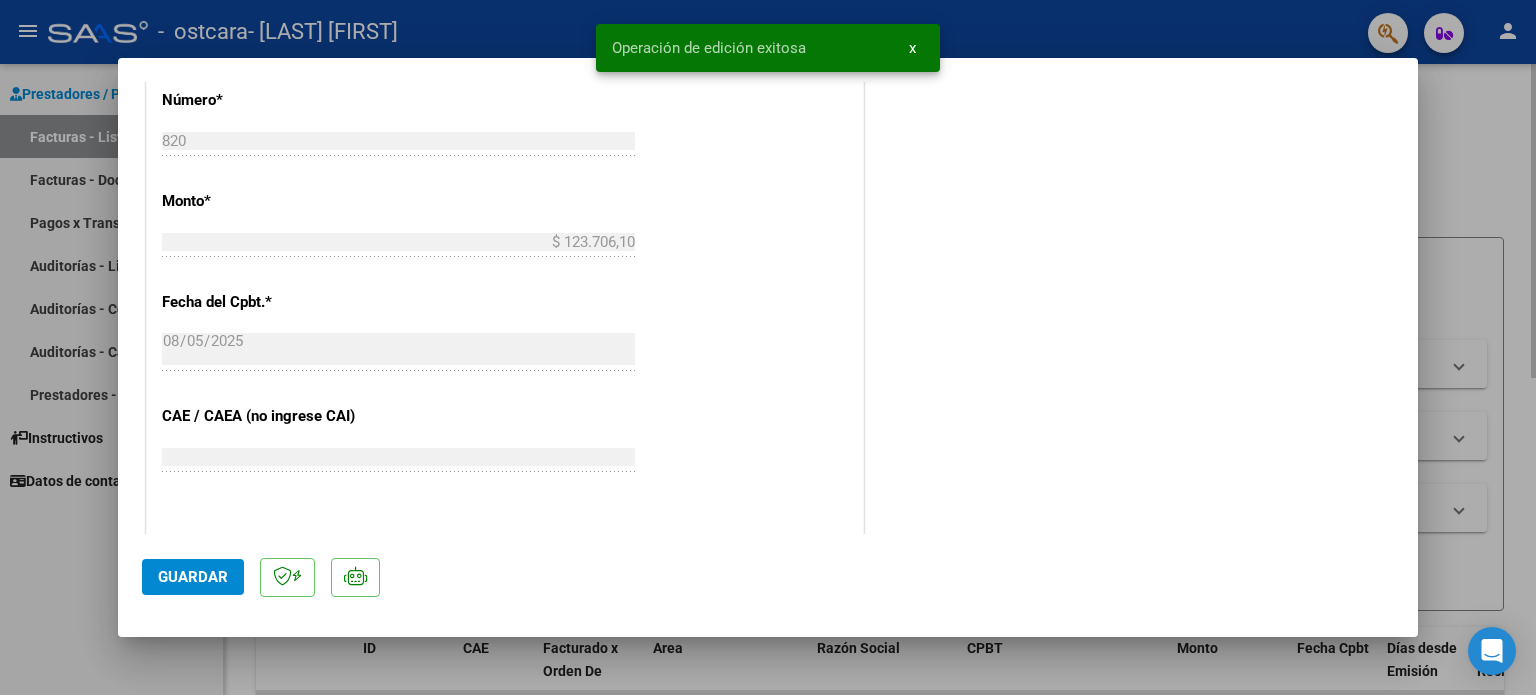 click at bounding box center [768, 347] 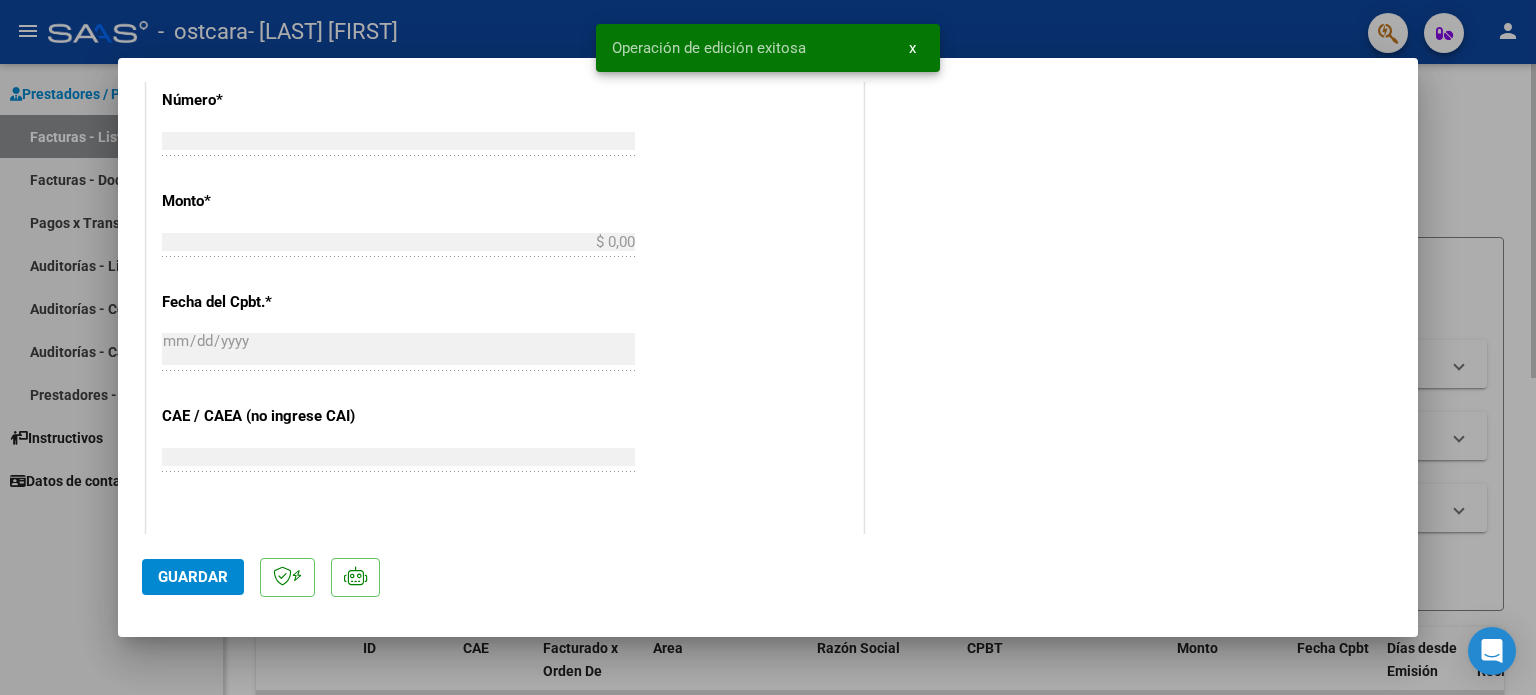 scroll, scrollTop: 1068, scrollLeft: 0, axis: vertical 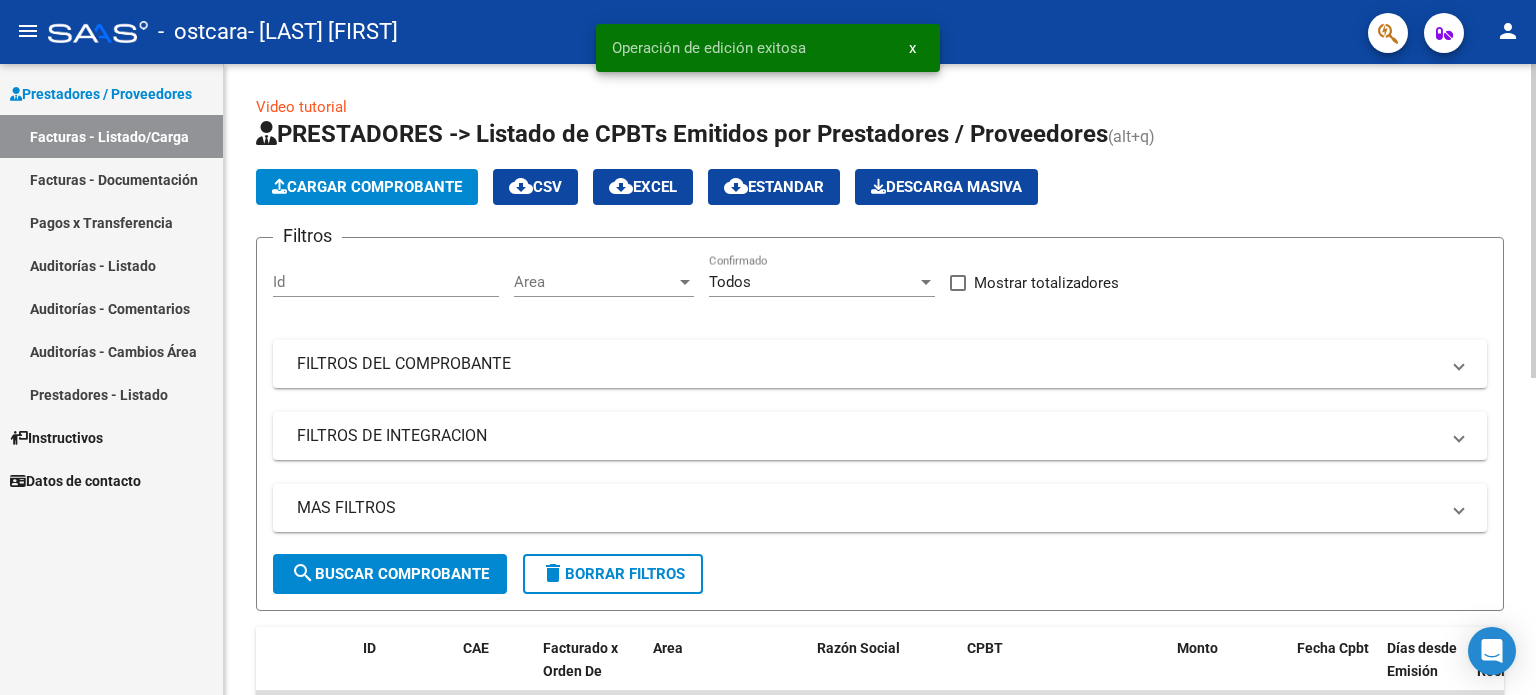 click on "Cargar Comprobante" 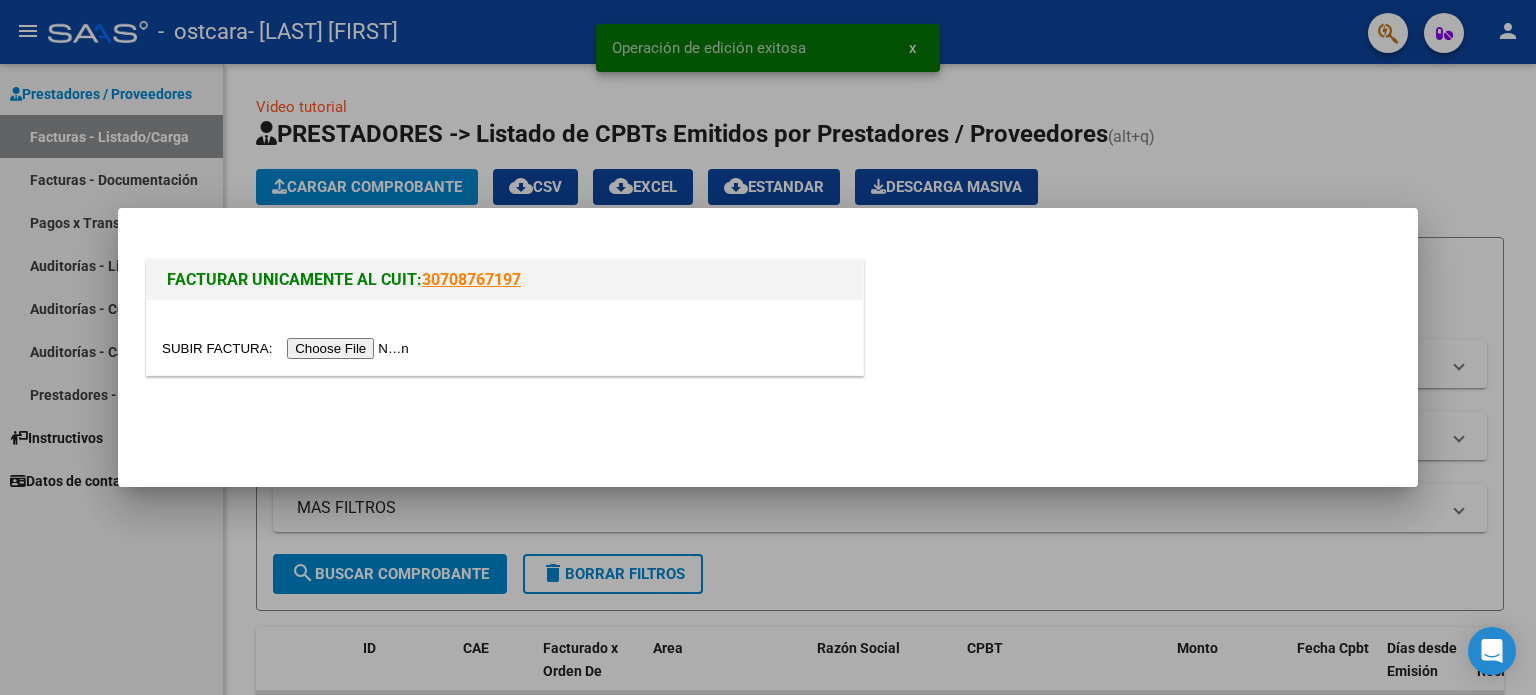click at bounding box center (288, 348) 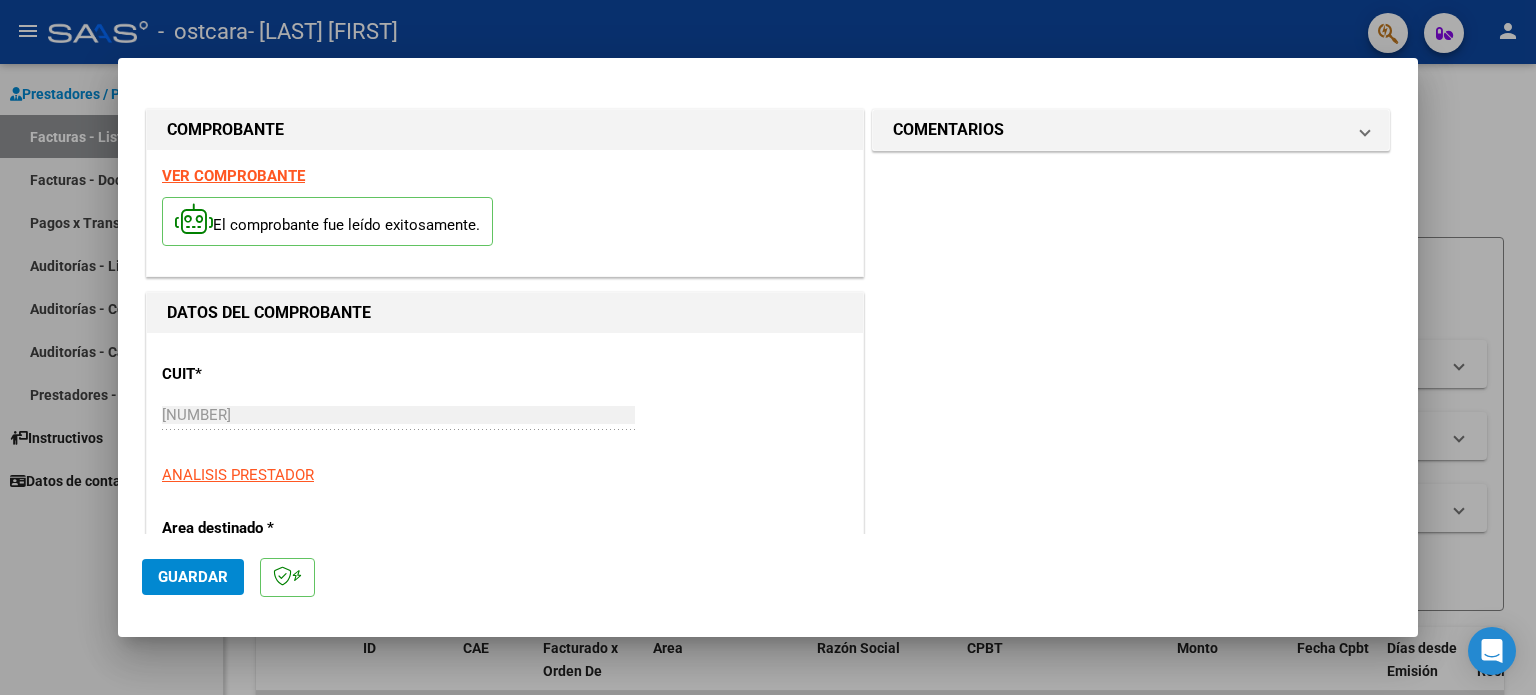 scroll, scrollTop: 300, scrollLeft: 0, axis: vertical 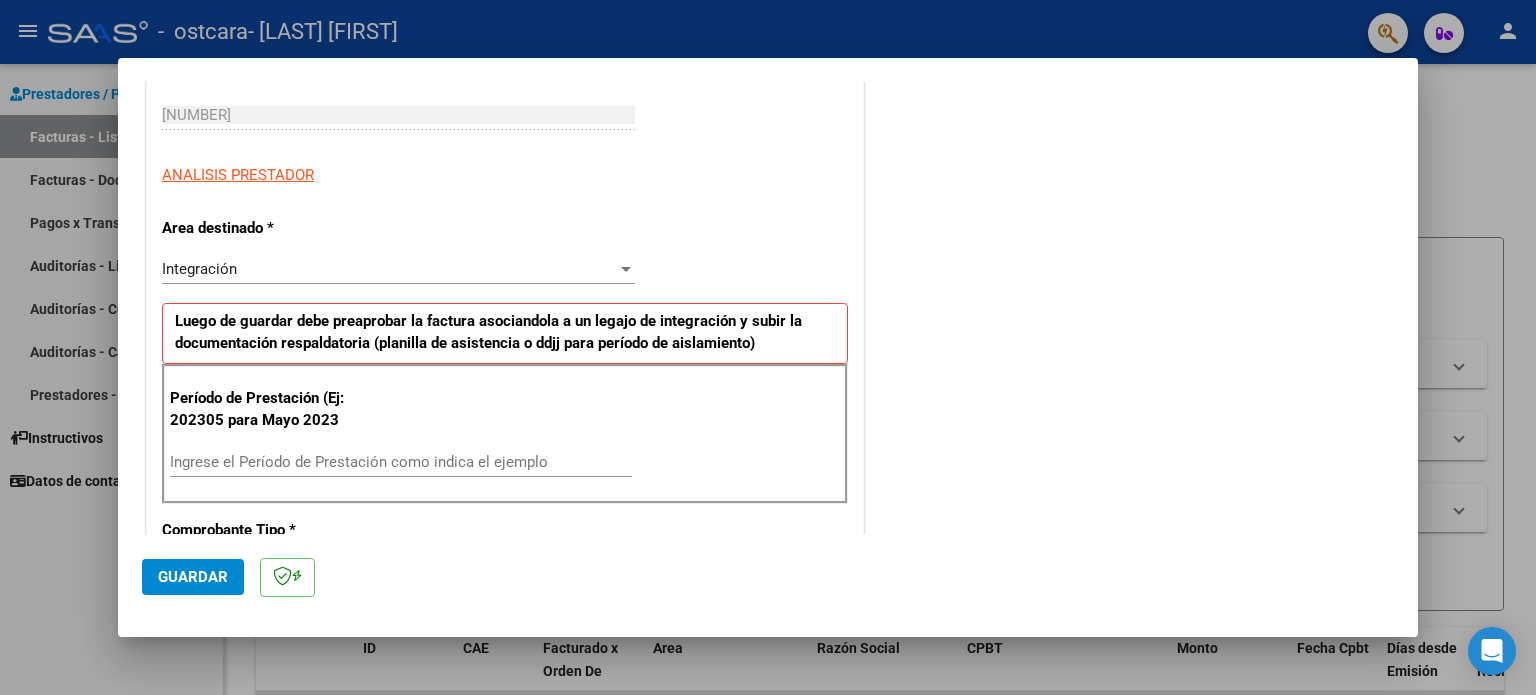 click on "Ingrese el Período de Prestación como indica el ejemplo" at bounding box center [401, 462] 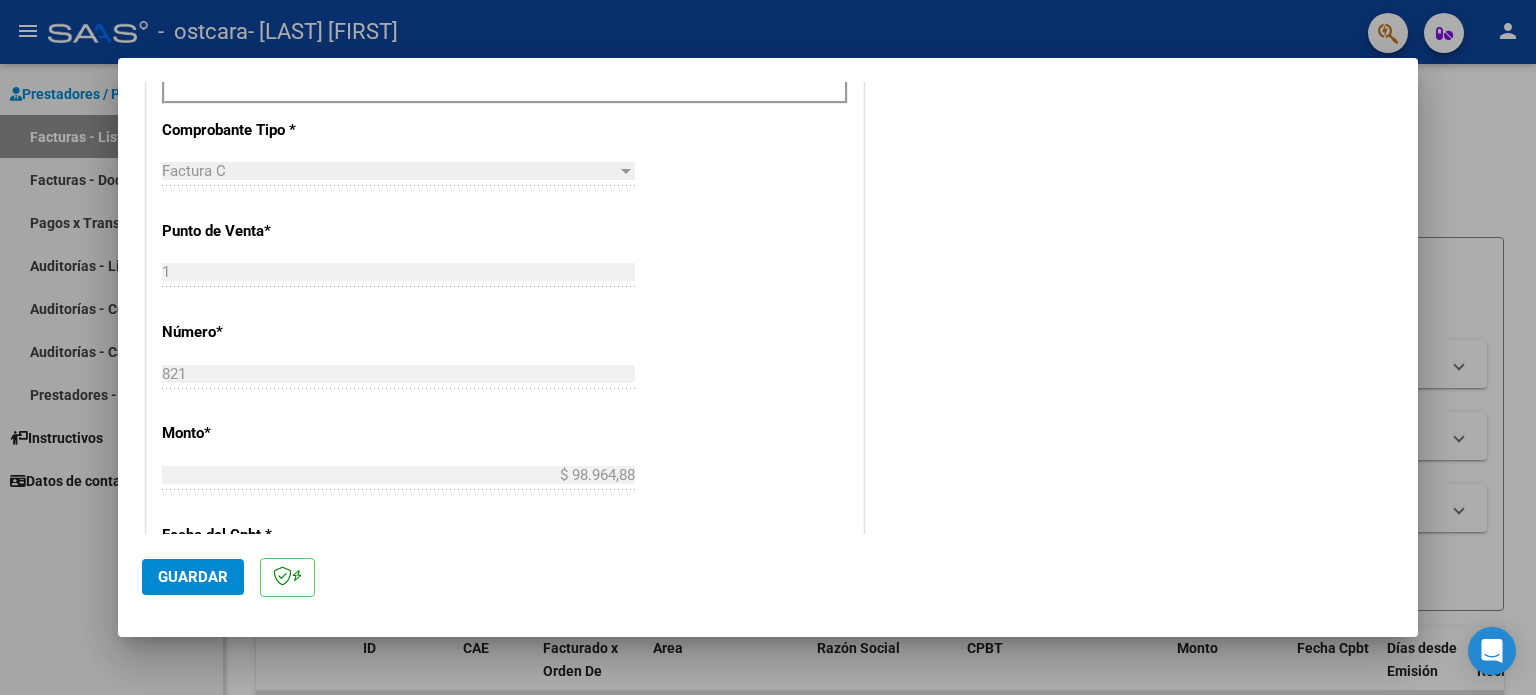 scroll, scrollTop: 900, scrollLeft: 0, axis: vertical 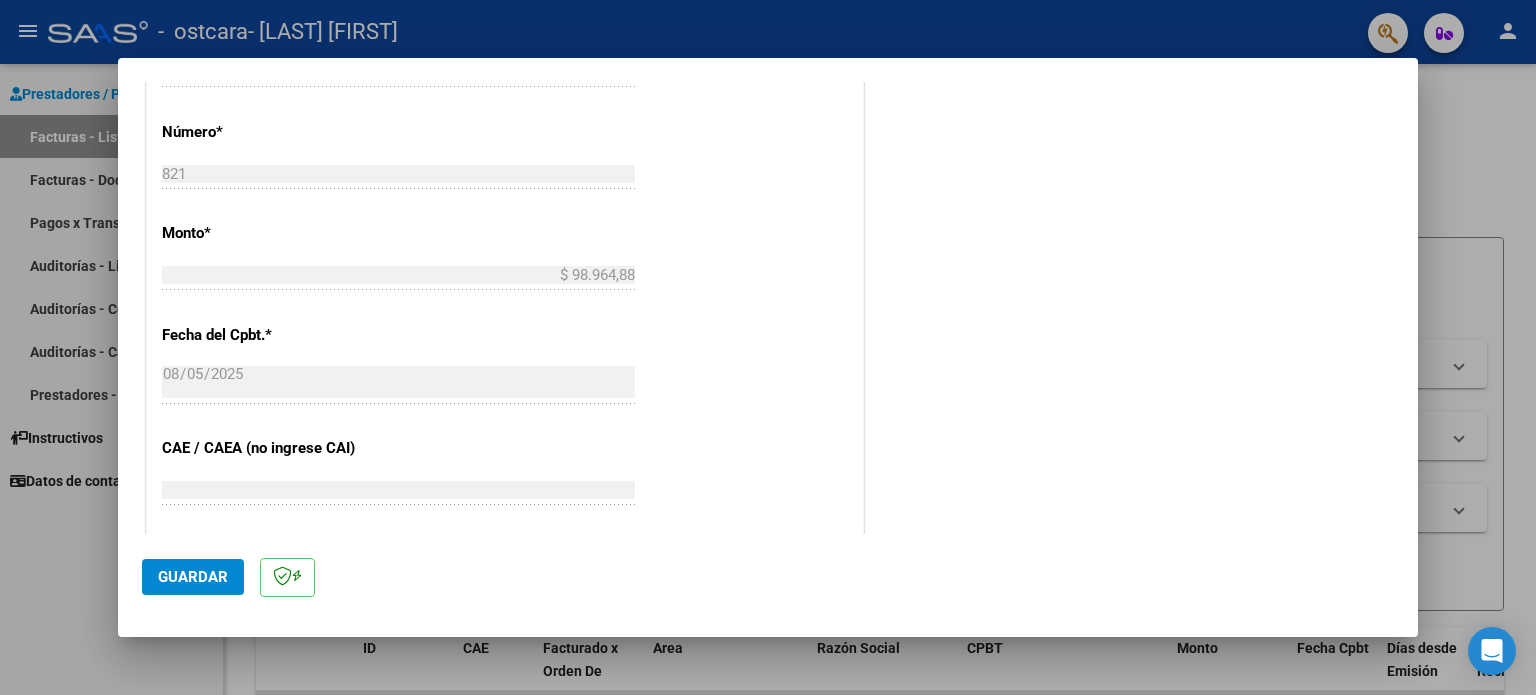type on "202507" 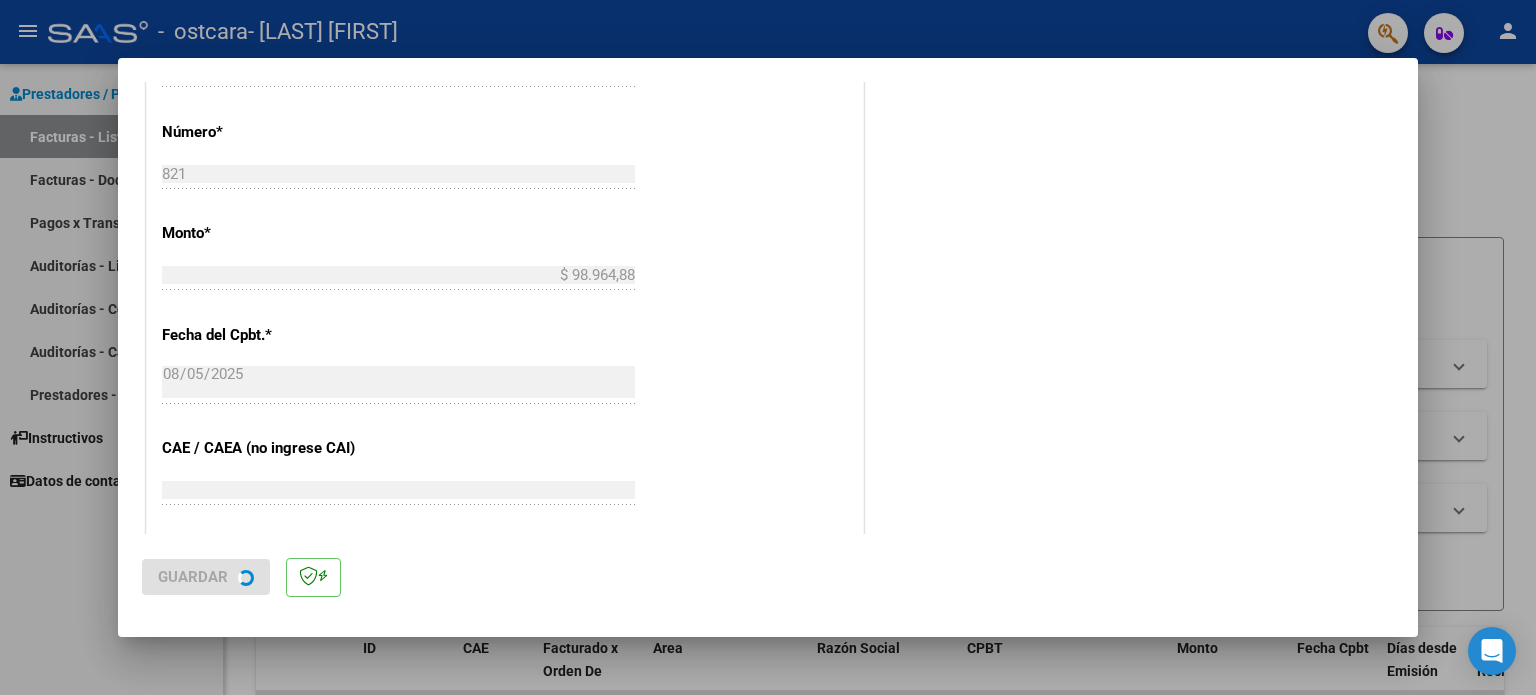 scroll, scrollTop: 0, scrollLeft: 0, axis: both 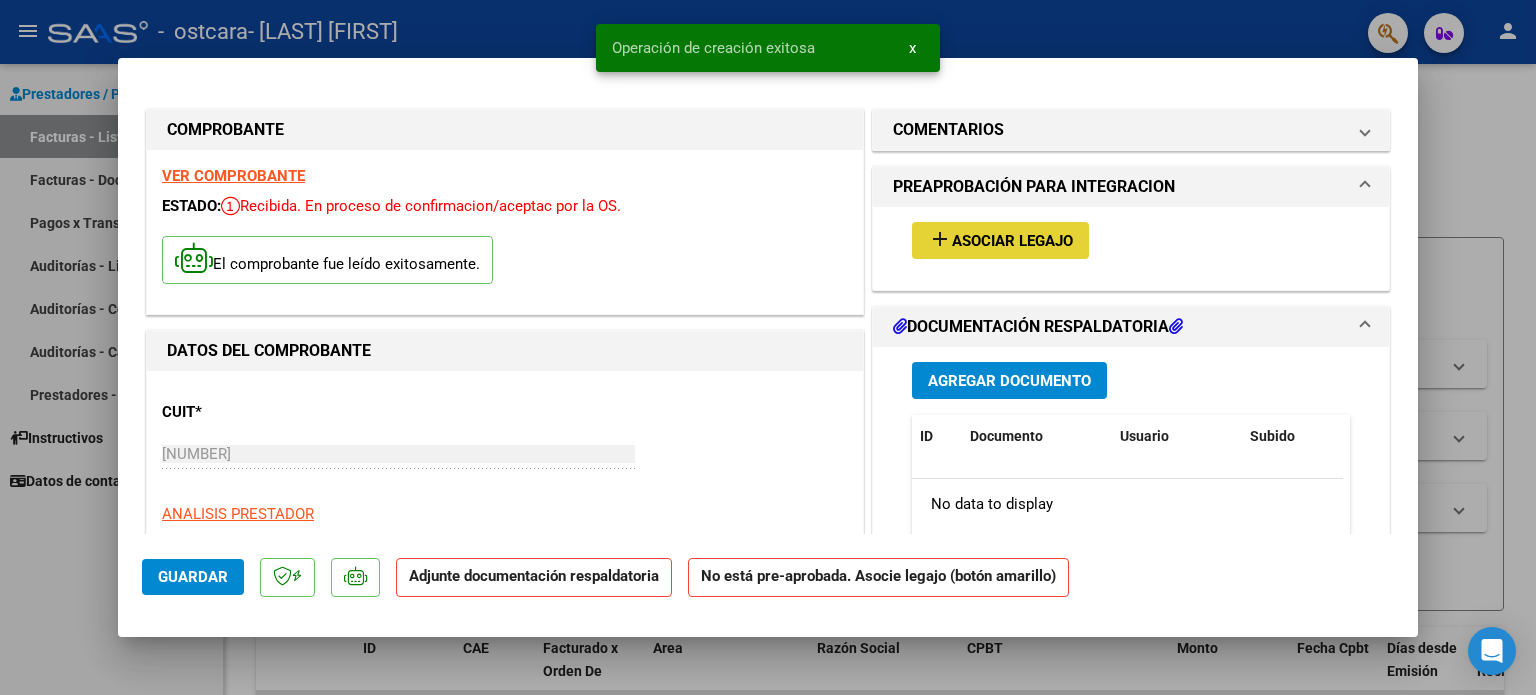 click on "Asociar Legajo" at bounding box center (1012, 241) 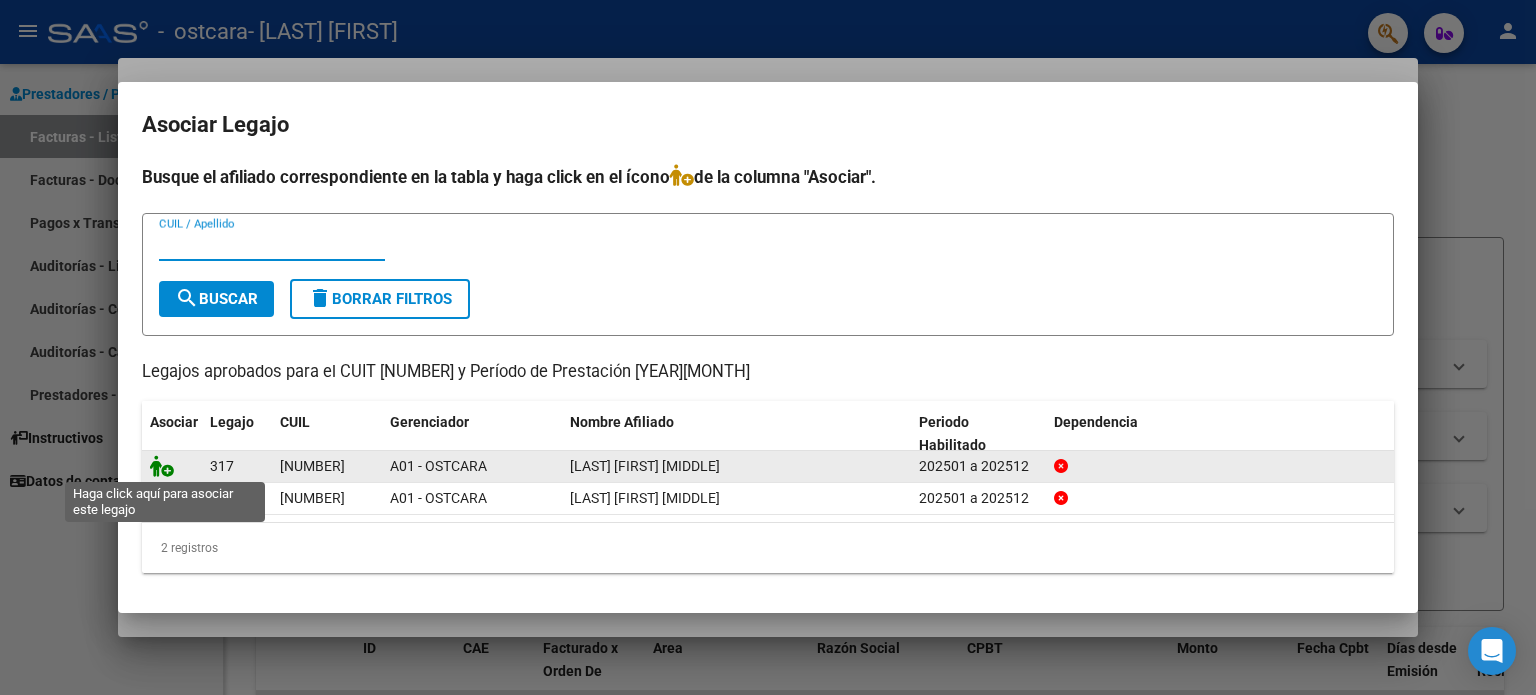 click 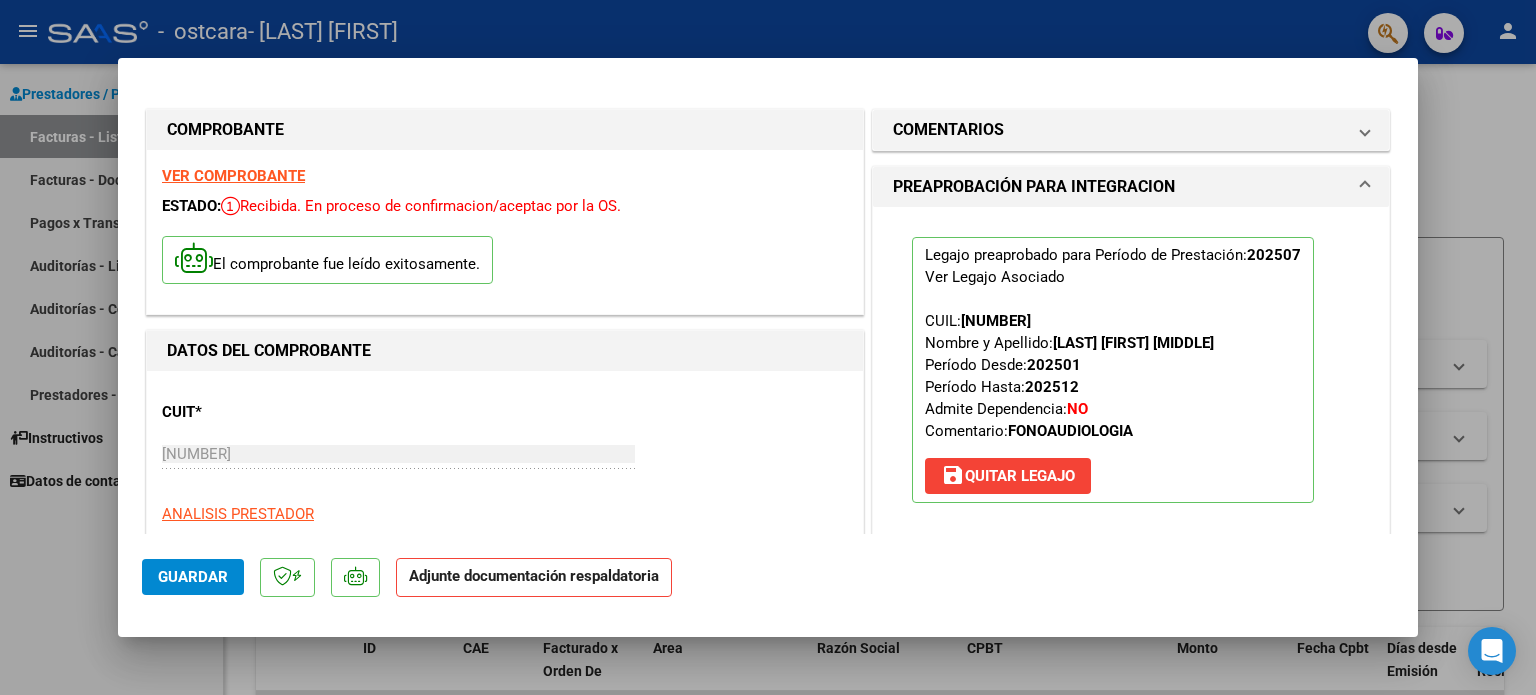 scroll, scrollTop: 400, scrollLeft: 0, axis: vertical 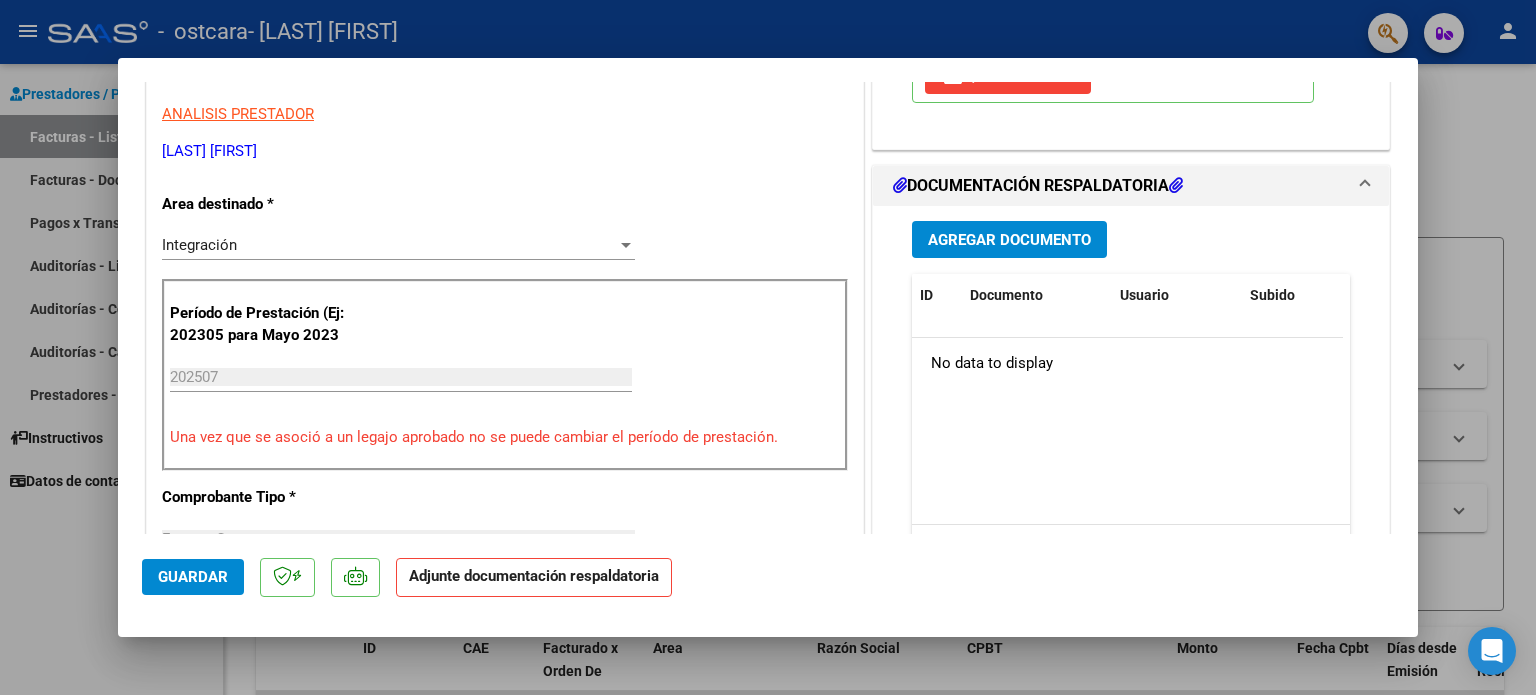 click on "Agregar Documento ID Documento Usuario Subido Acción No data to display  0 total   1" at bounding box center [1131, 405] 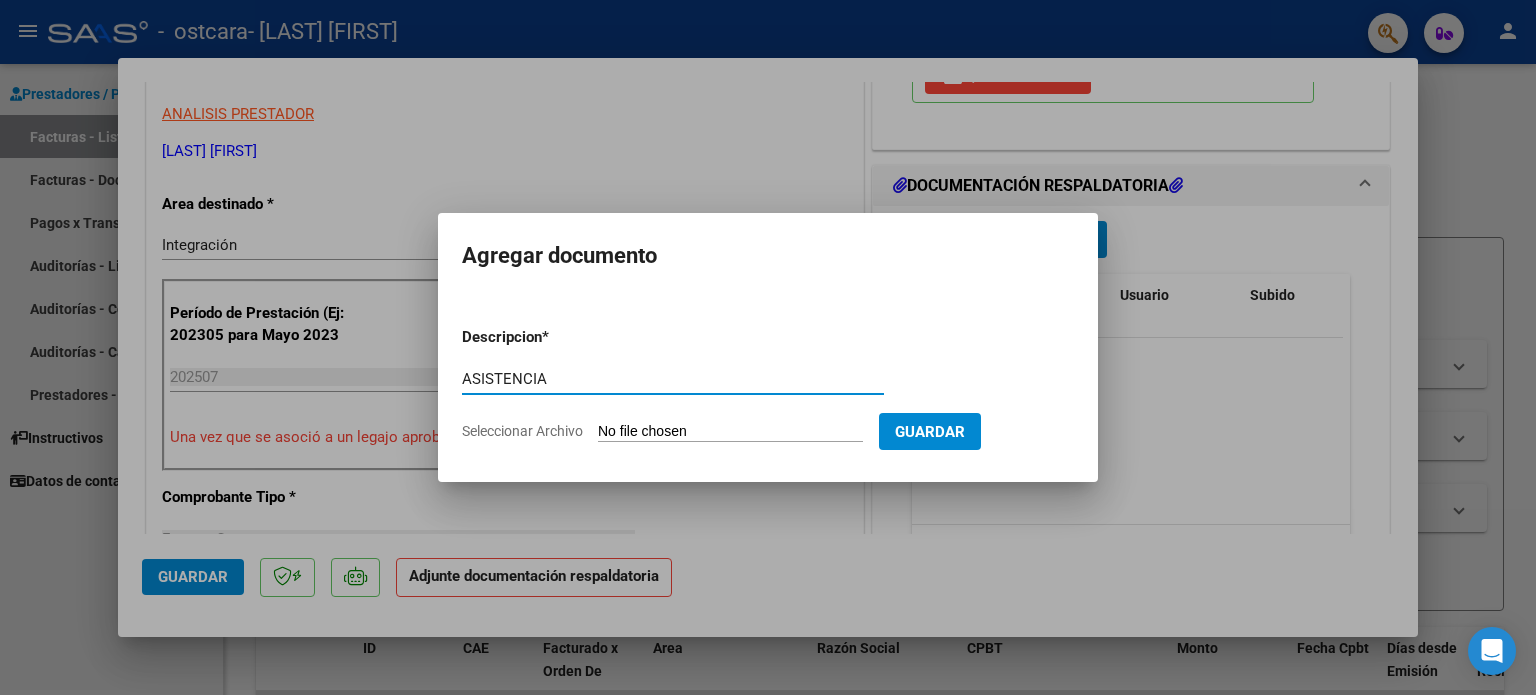 type on "ASISTENCIA" 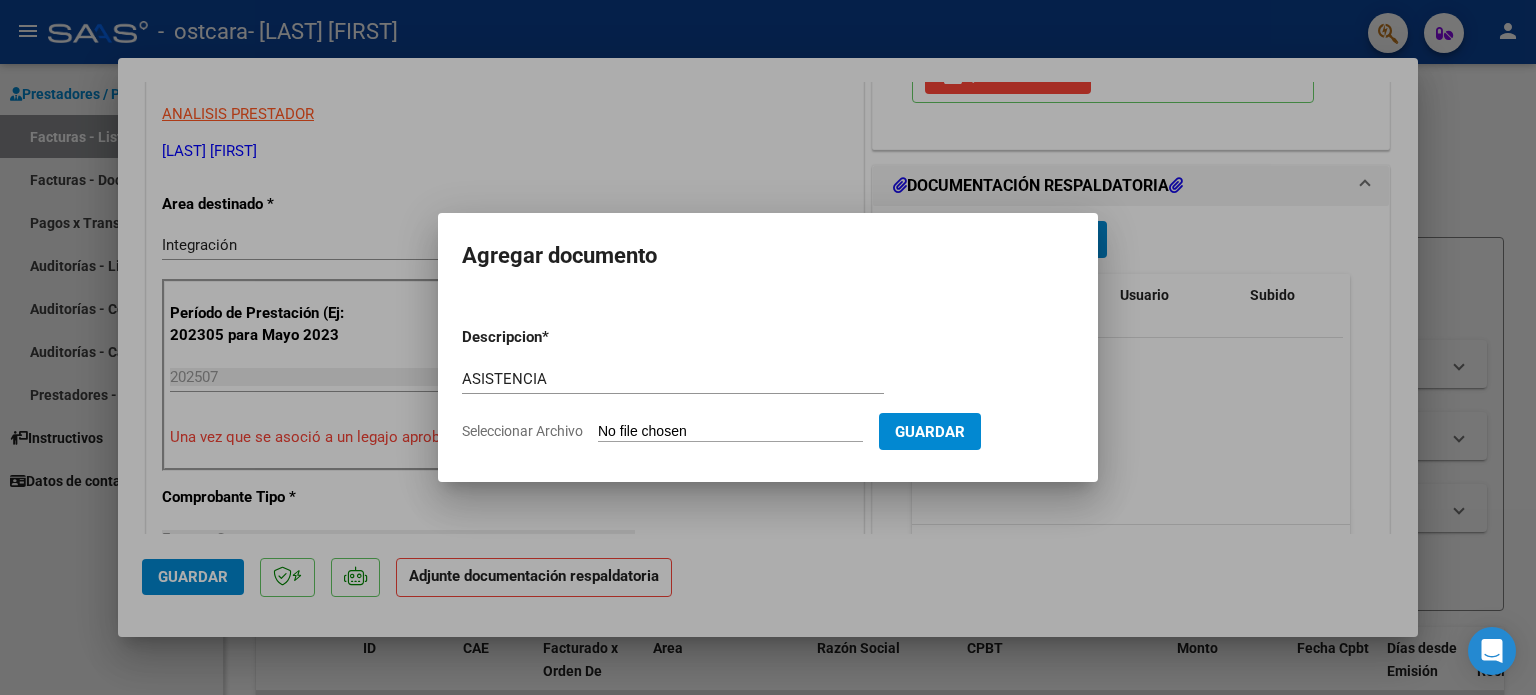 type on "C:\fakepath\Adobe Scan [DAY] [MONTH] [YEAR].pdf" 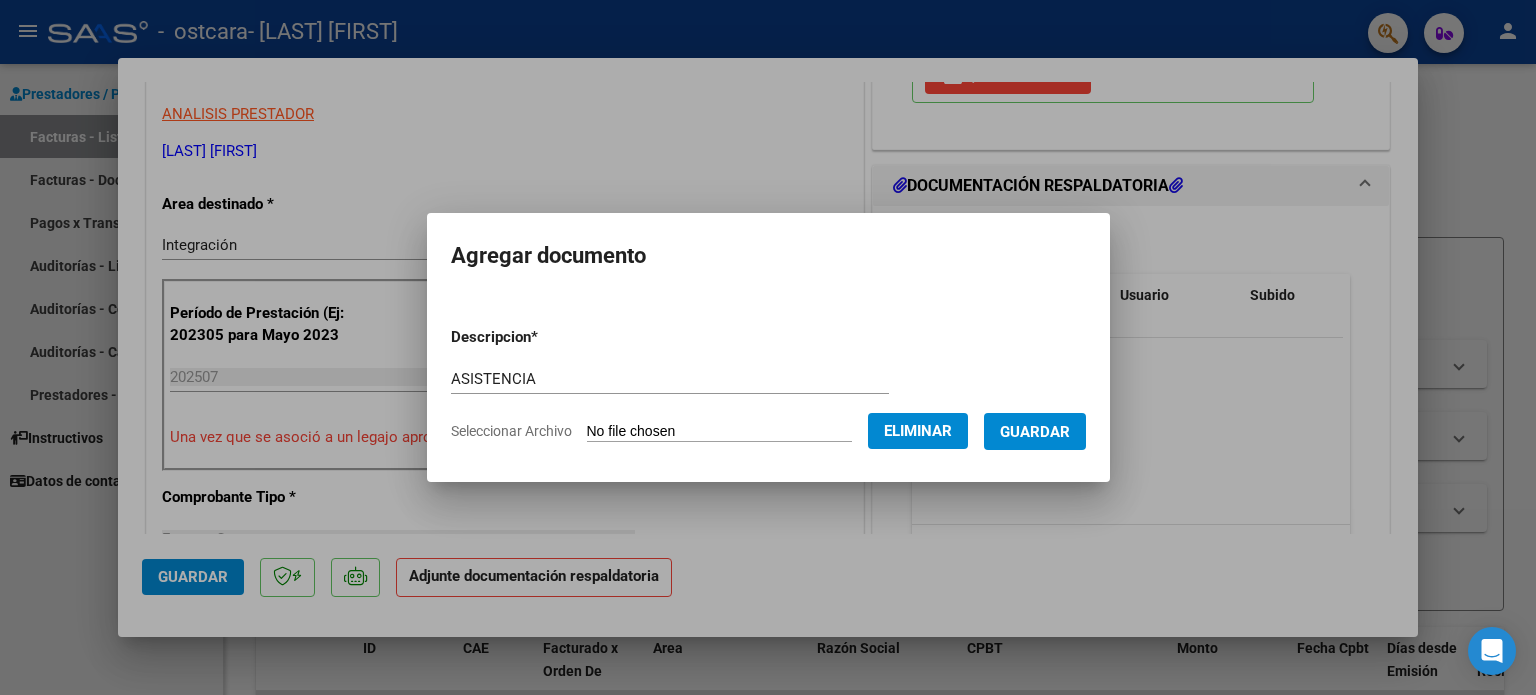 click on "Guardar" at bounding box center (1035, 432) 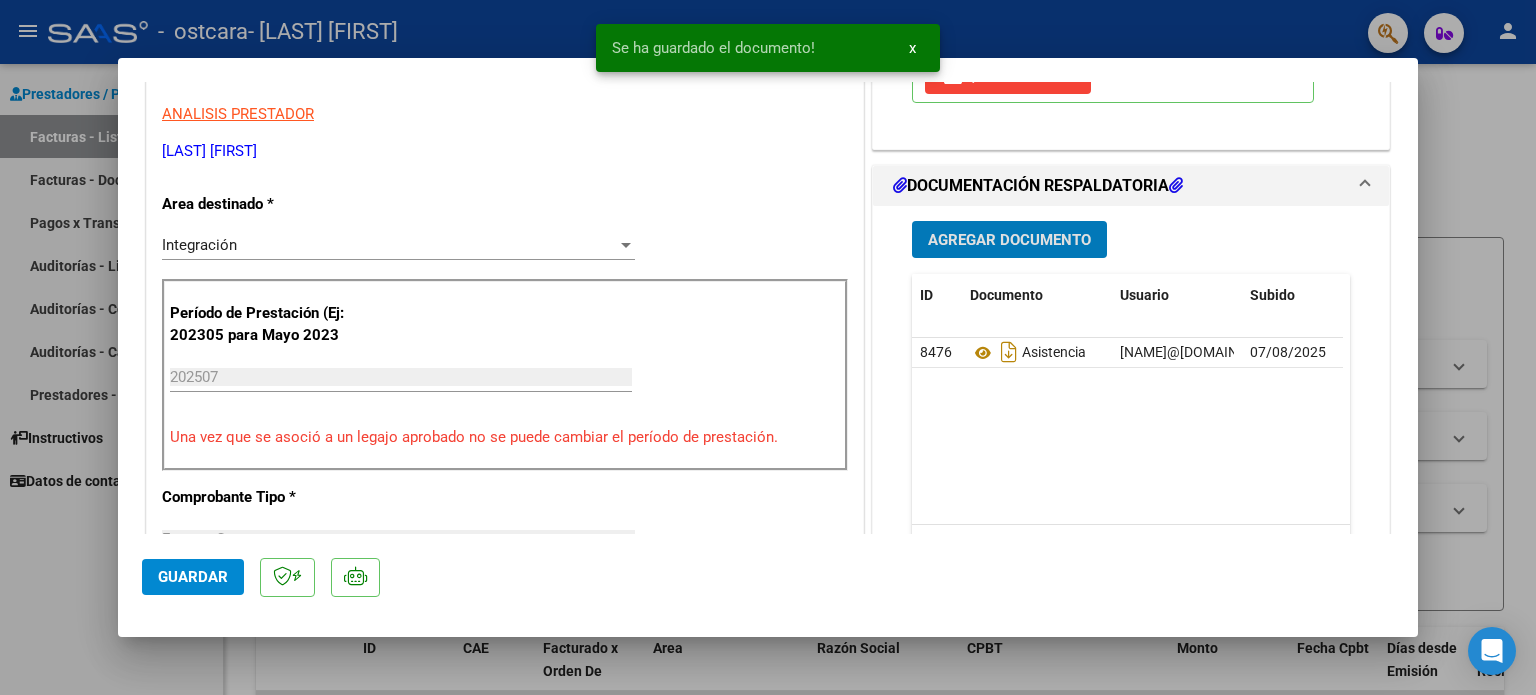 click on "Guardar" 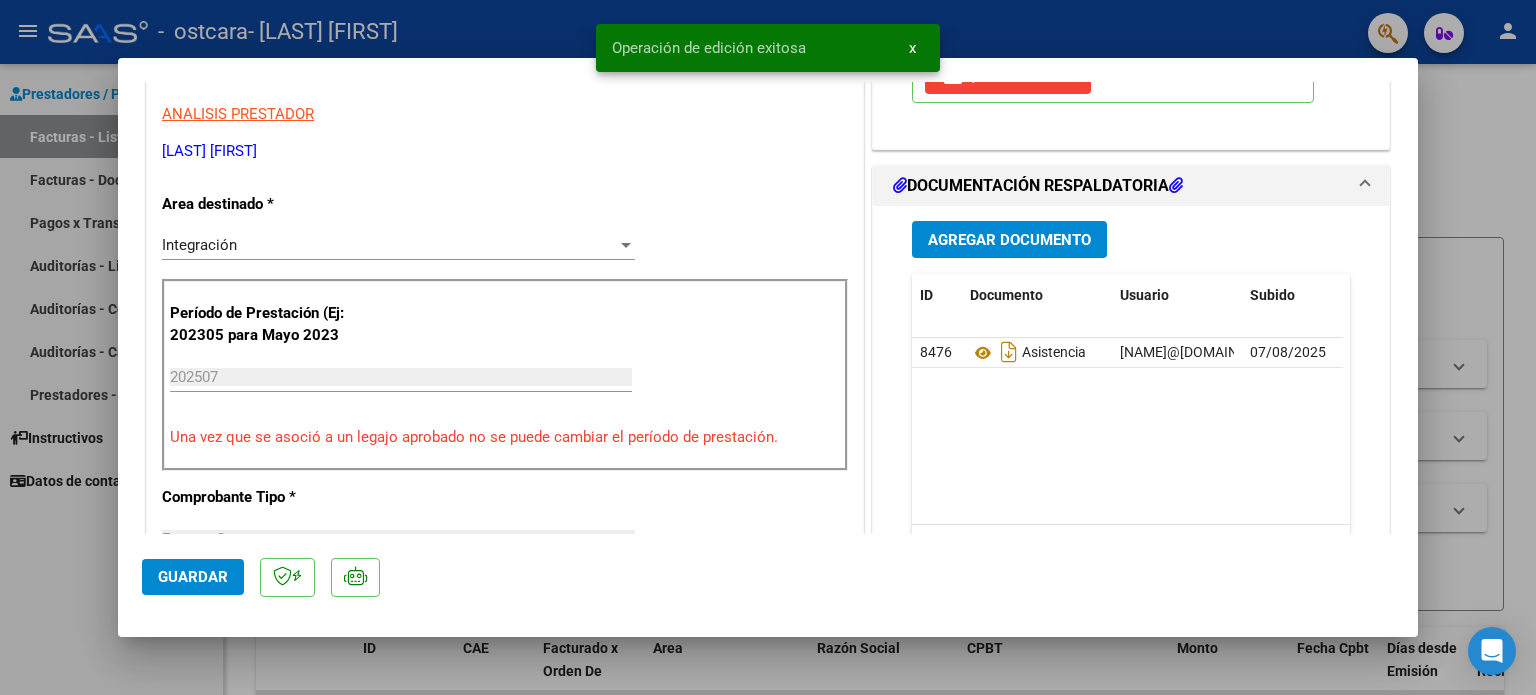 click at bounding box center (768, 347) 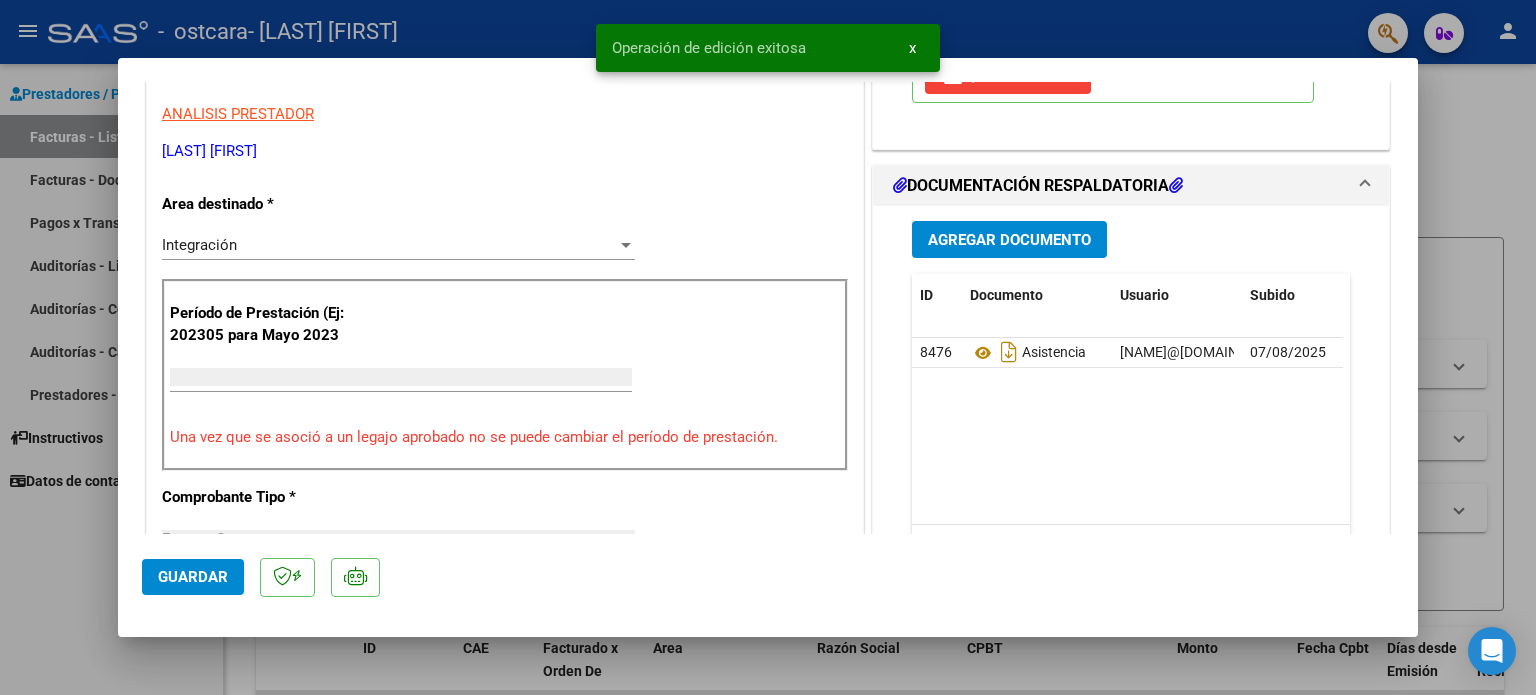 scroll, scrollTop: 339, scrollLeft: 0, axis: vertical 